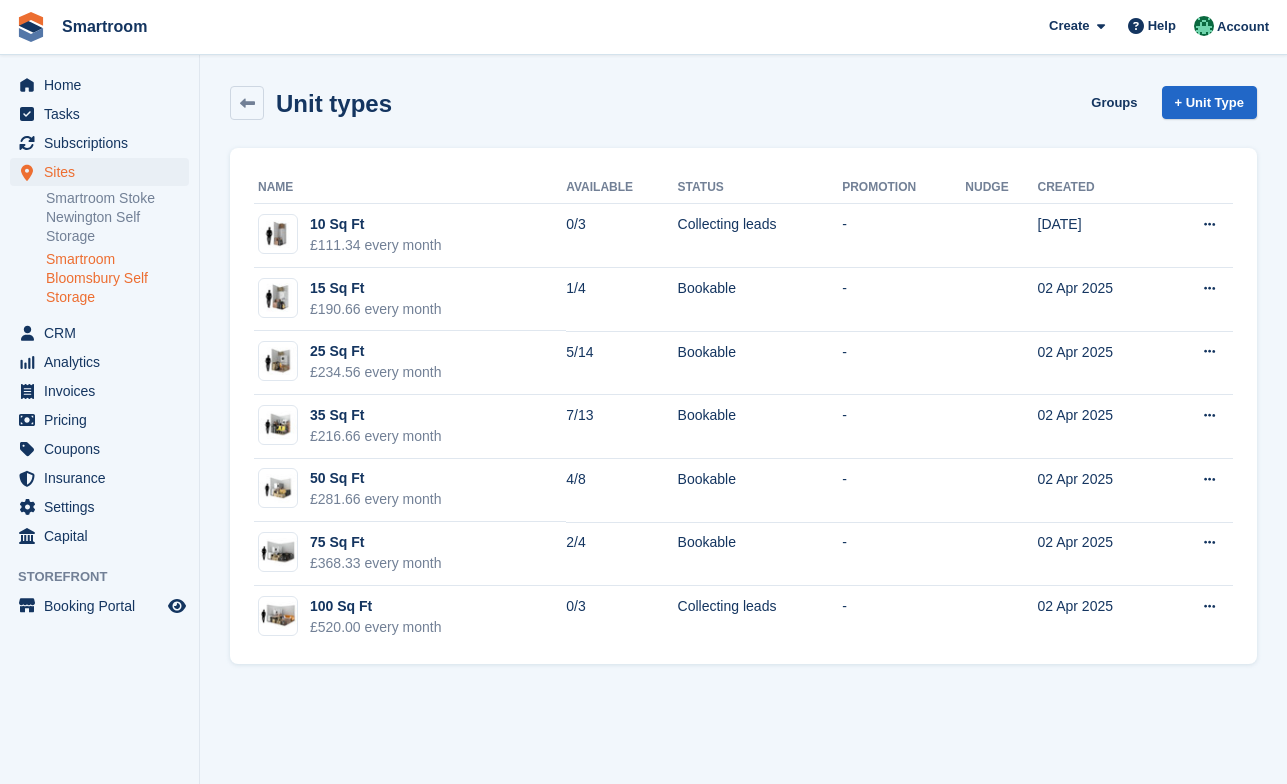 scroll, scrollTop: 0, scrollLeft: 0, axis: both 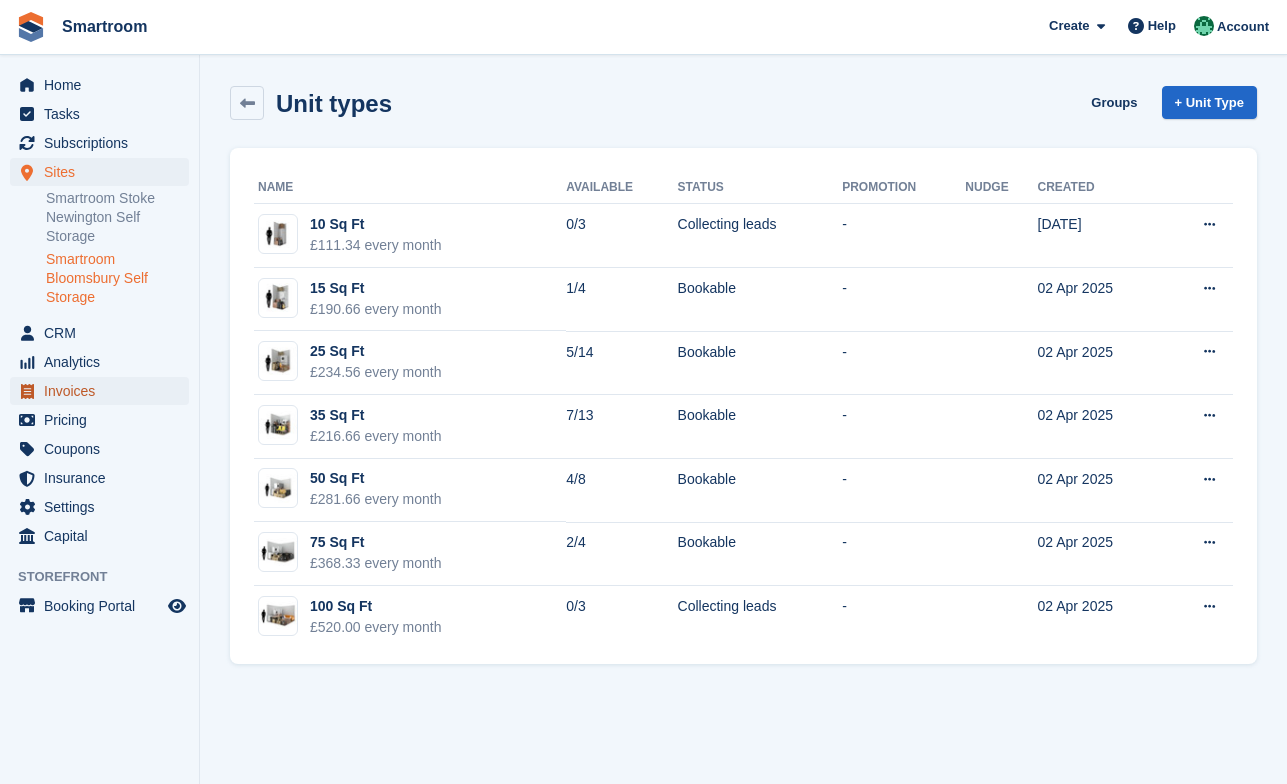click on "Invoices" at bounding box center [104, 391] 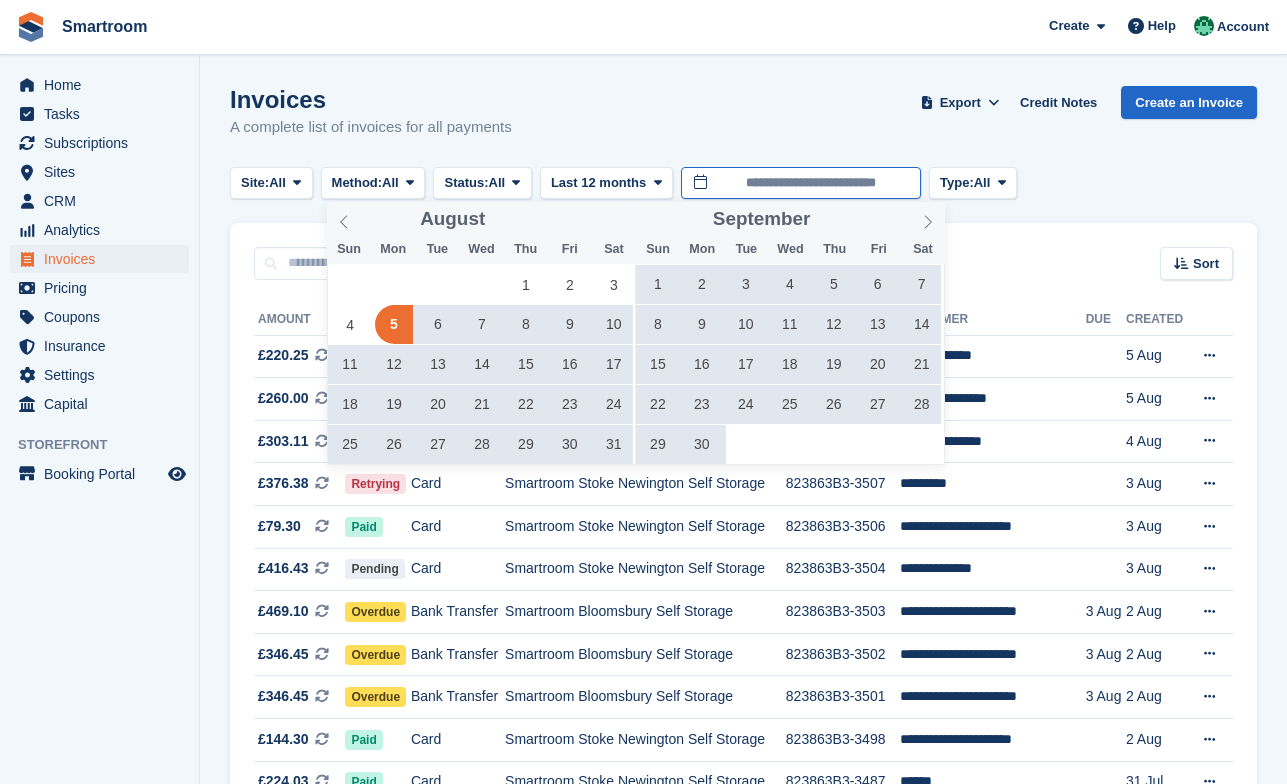 click on "**********" at bounding box center (801, 183) 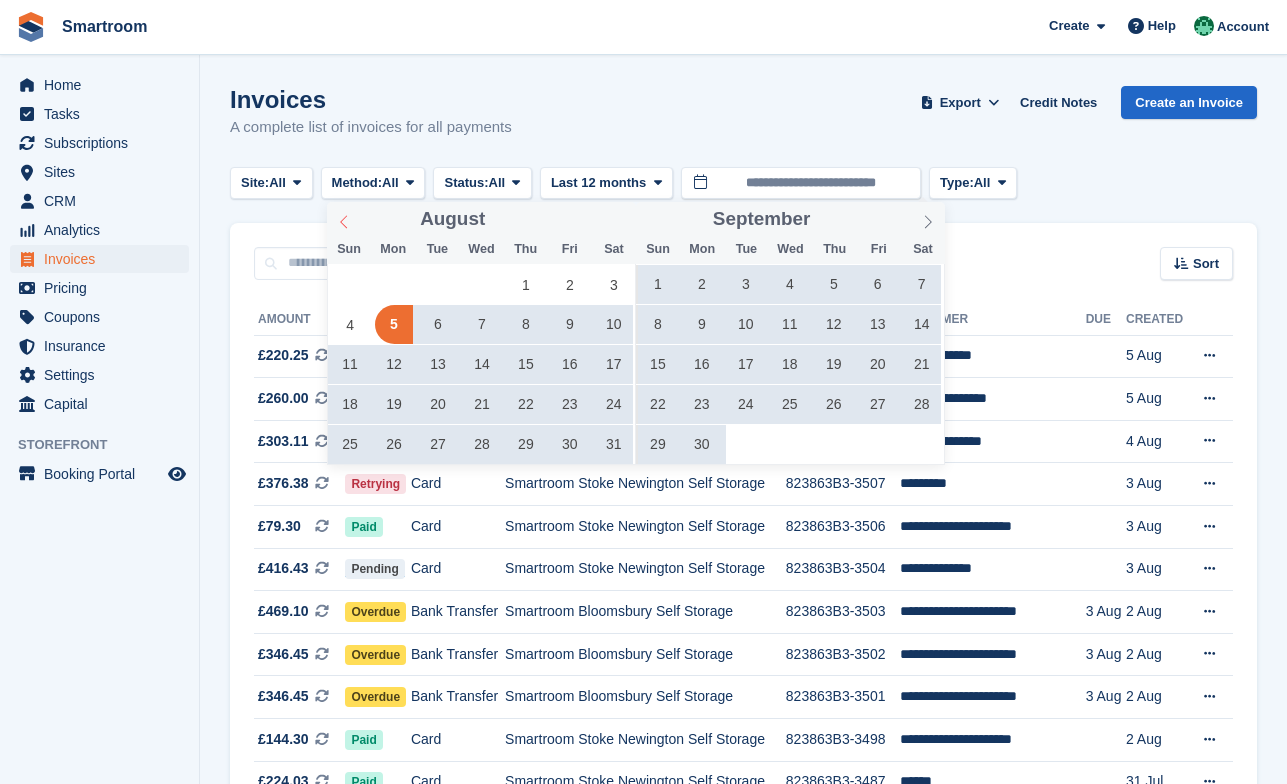 click 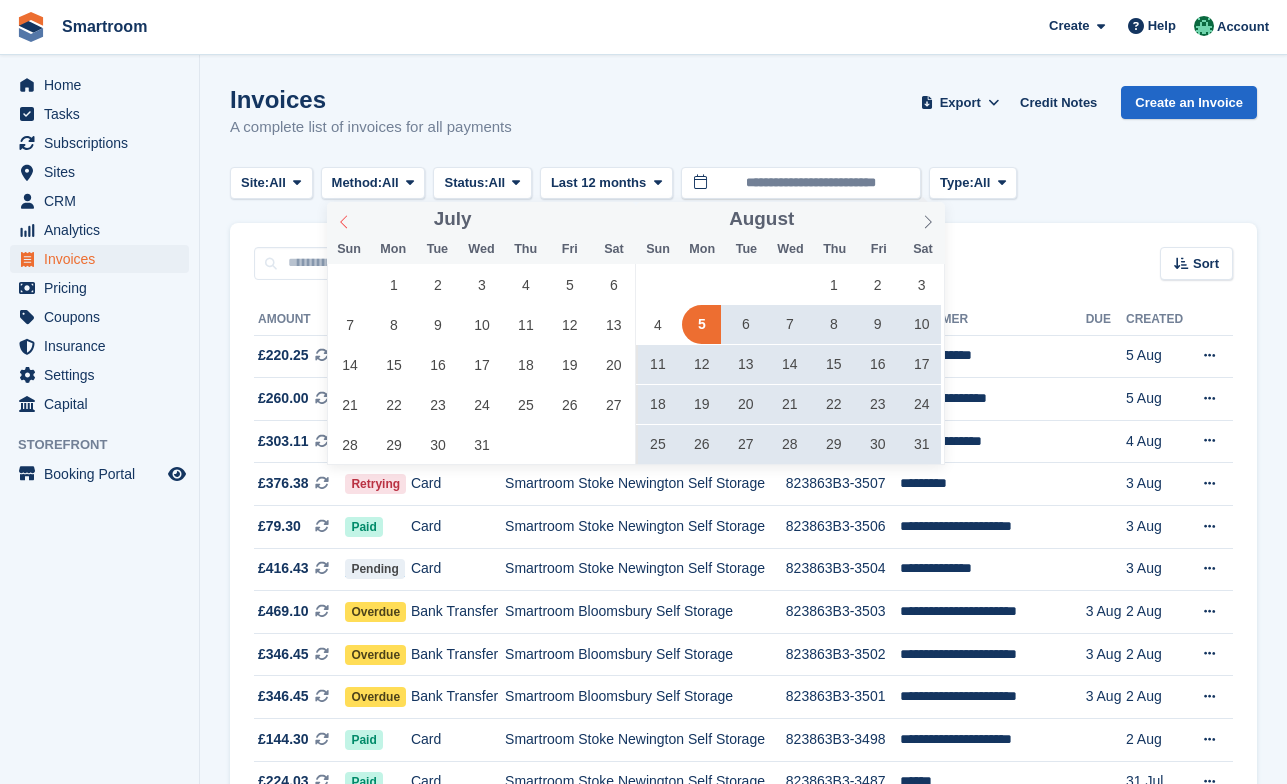 click 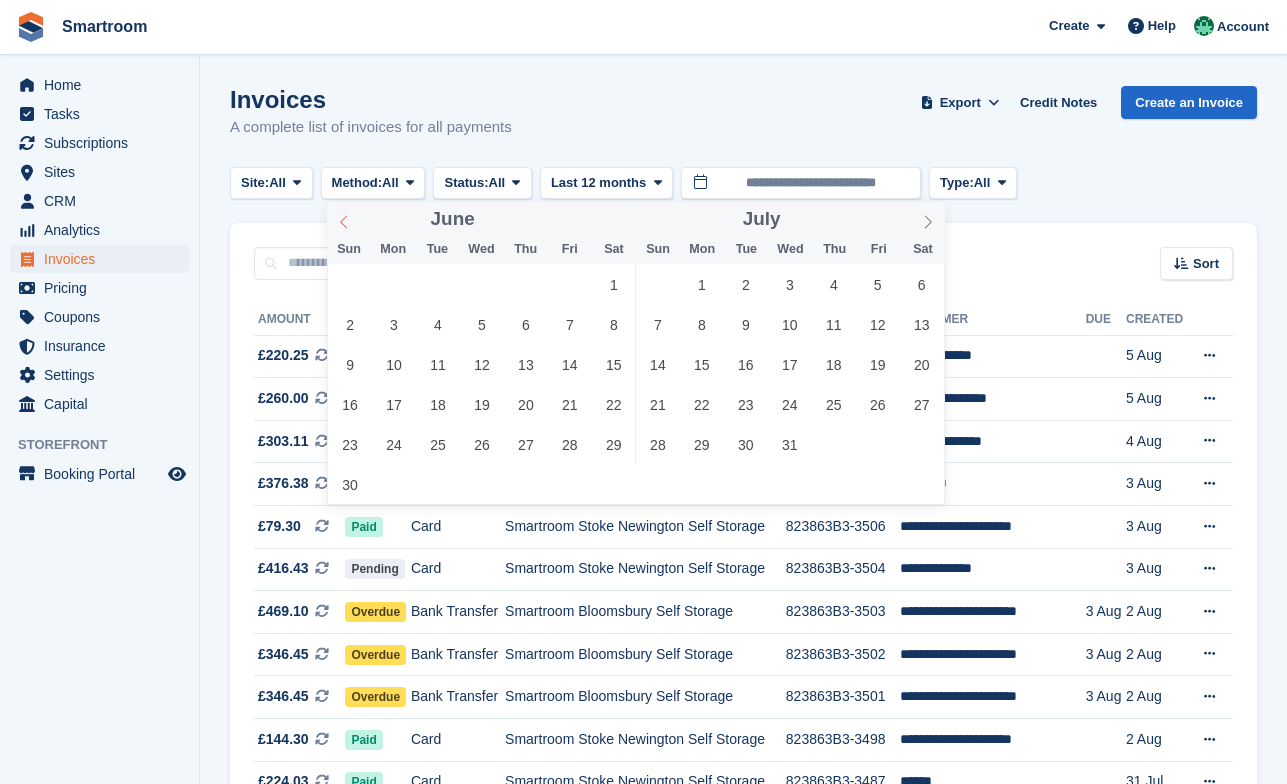 click 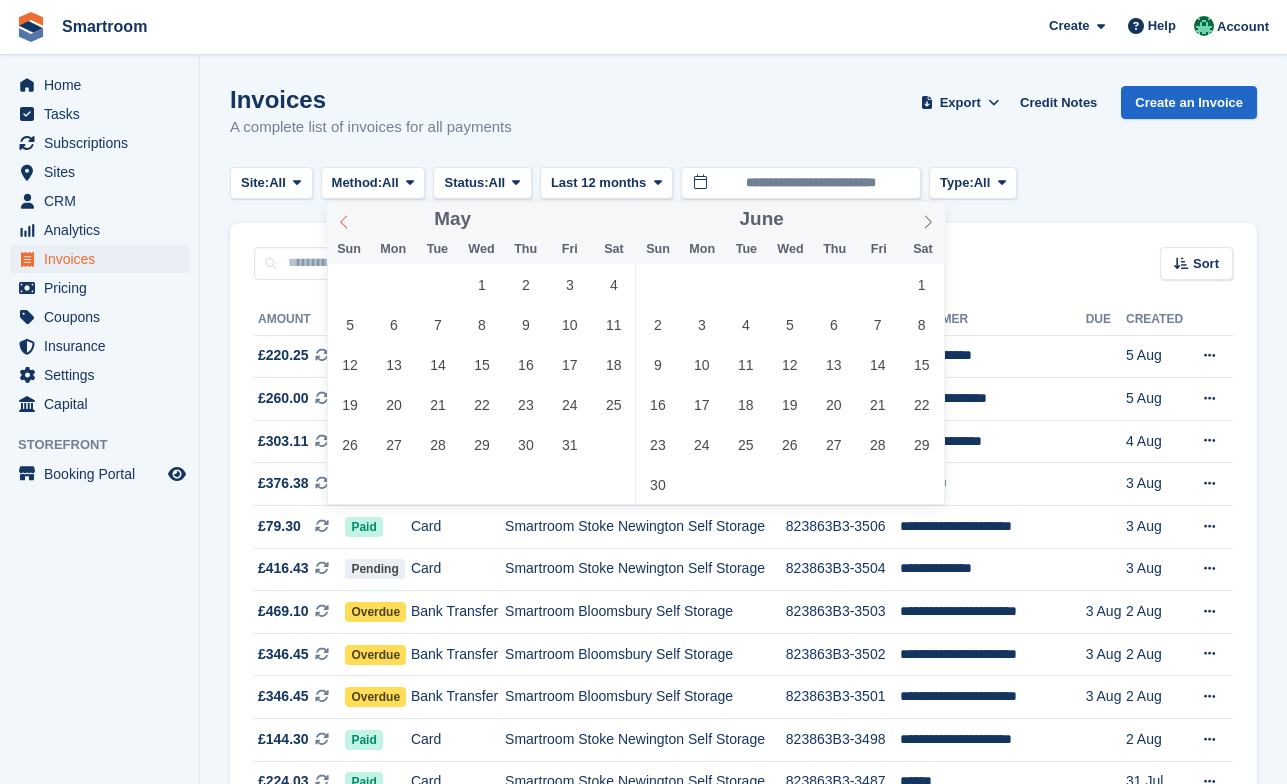 click 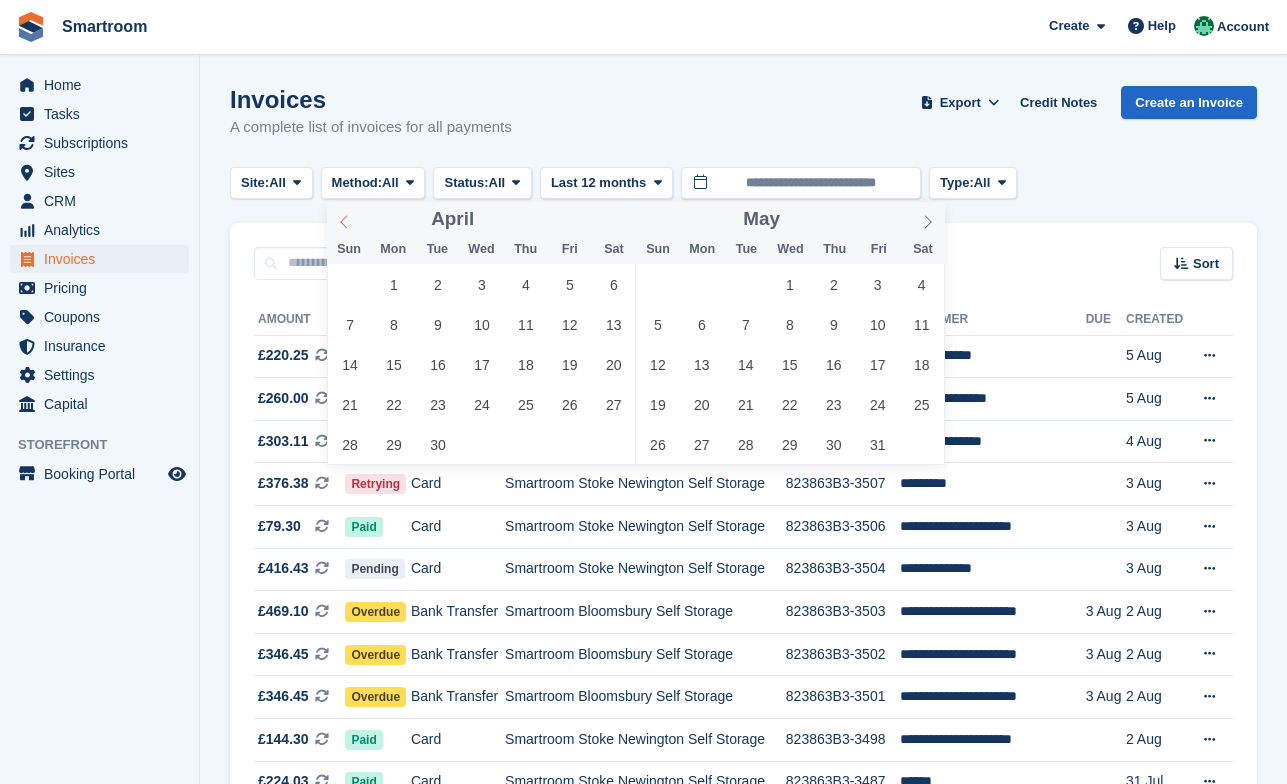 click 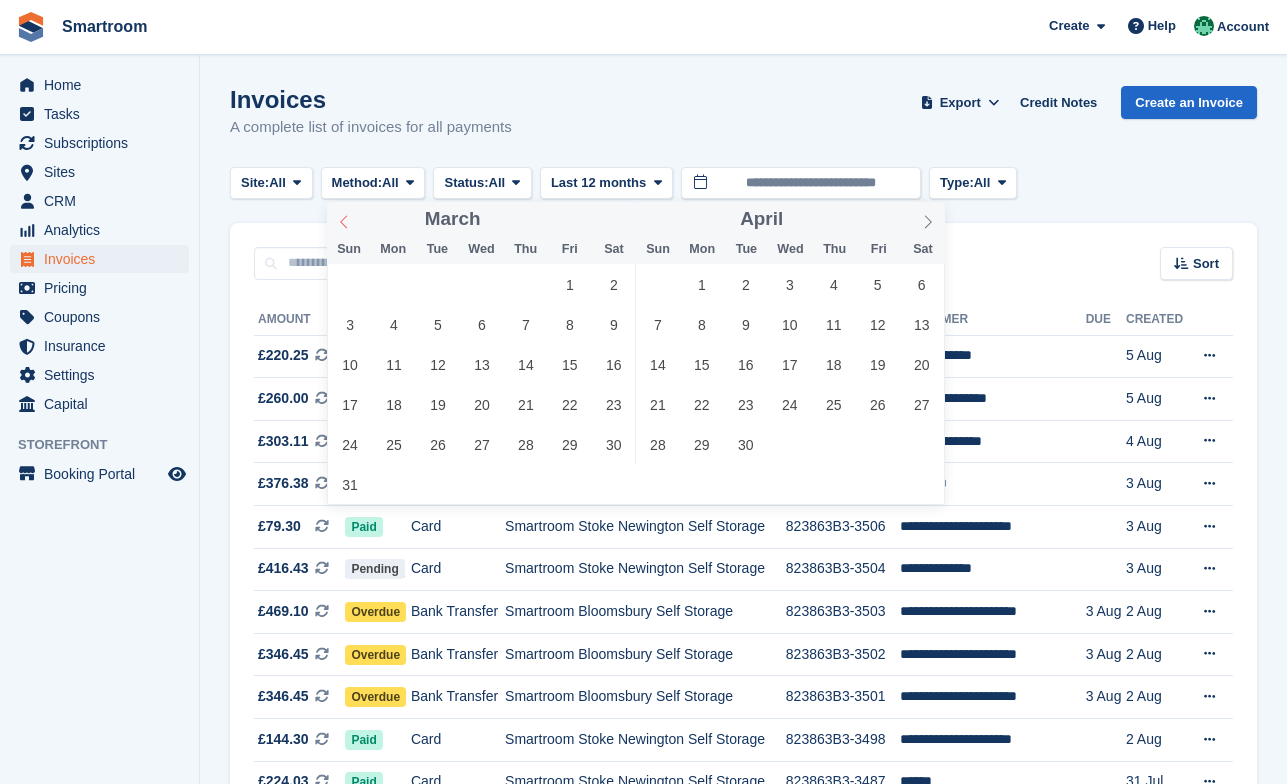 click 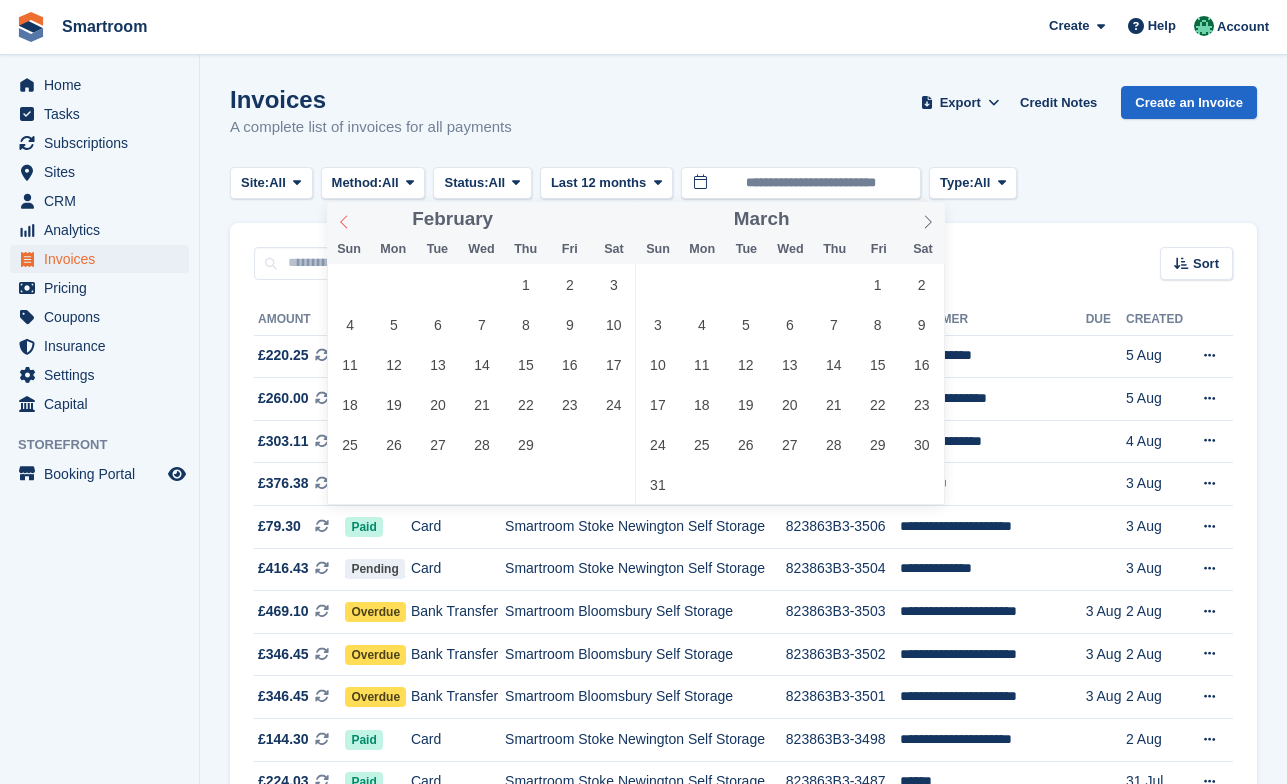 click 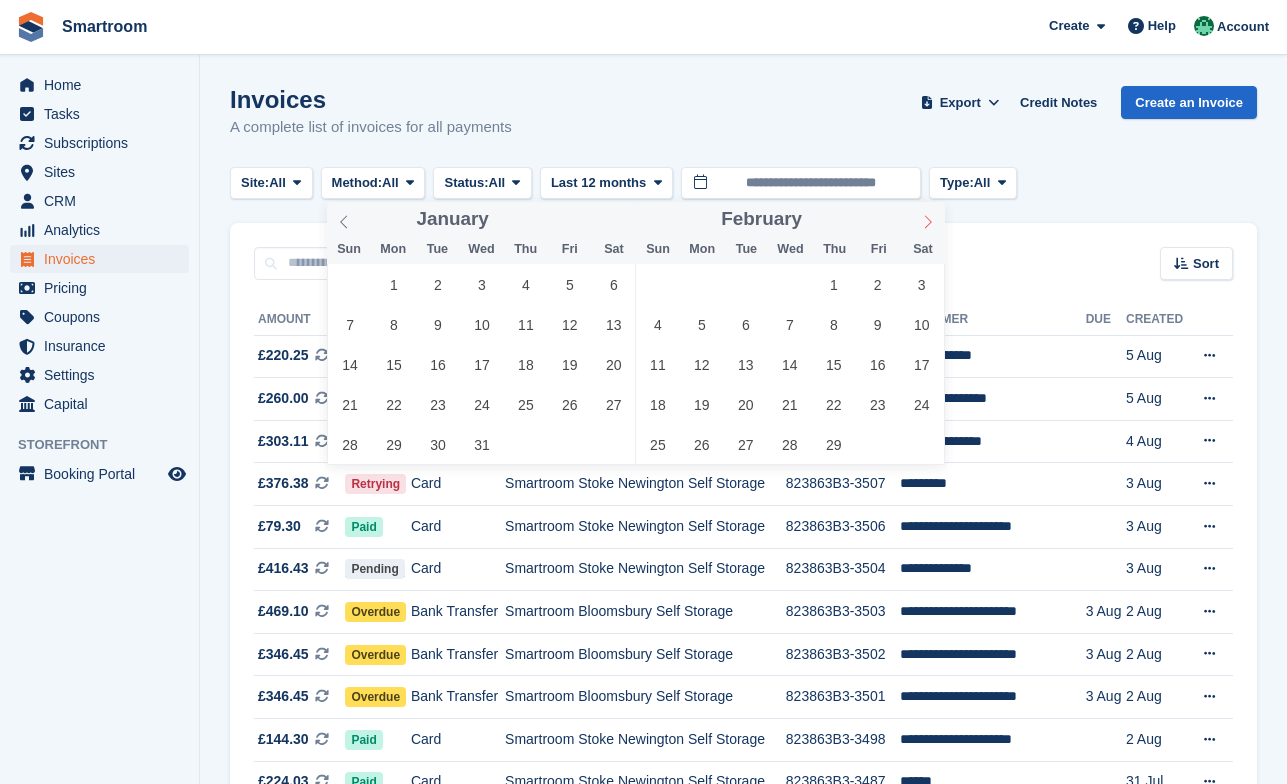 click 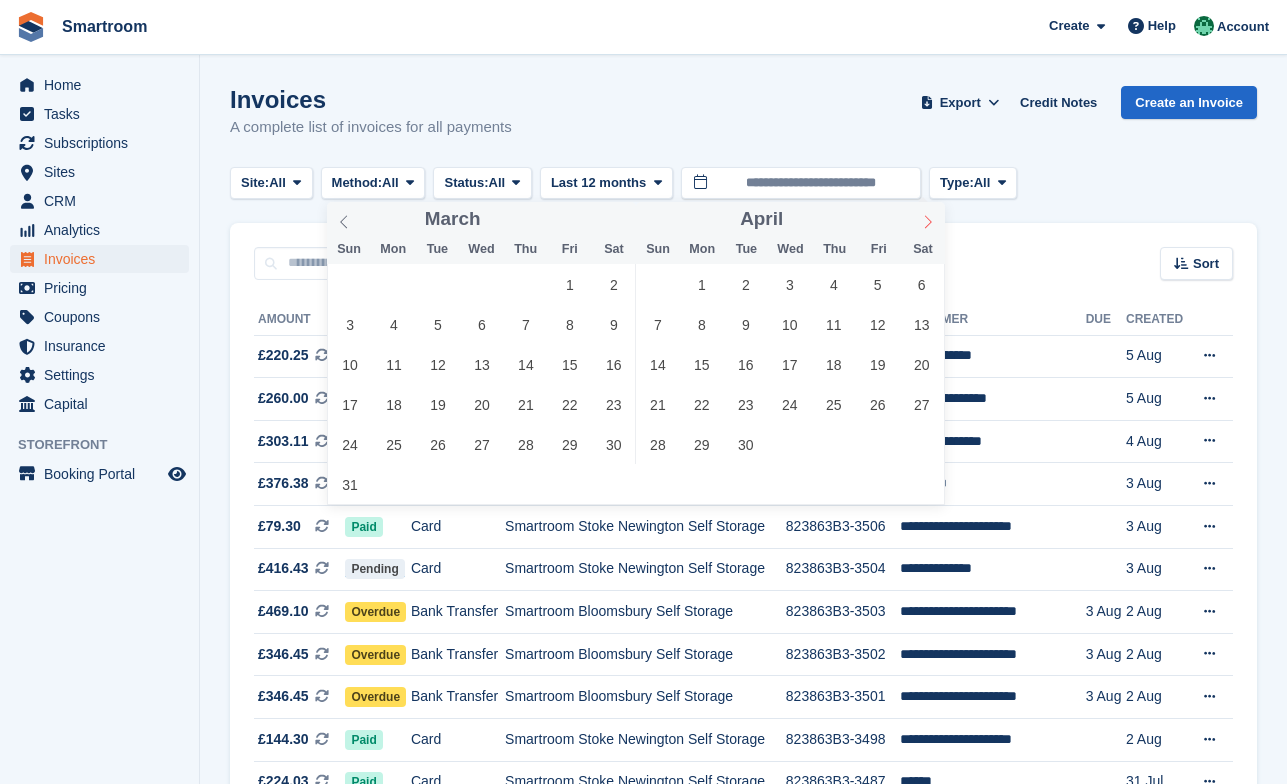 click 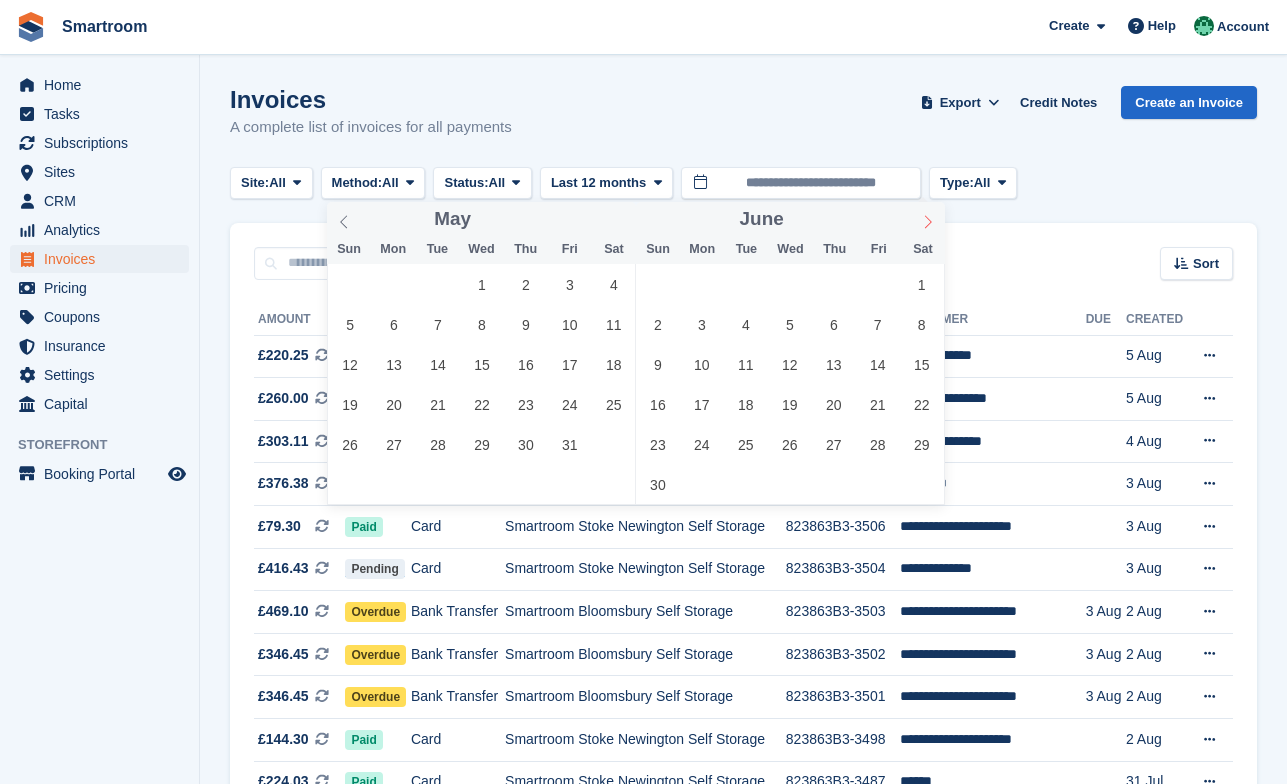 click 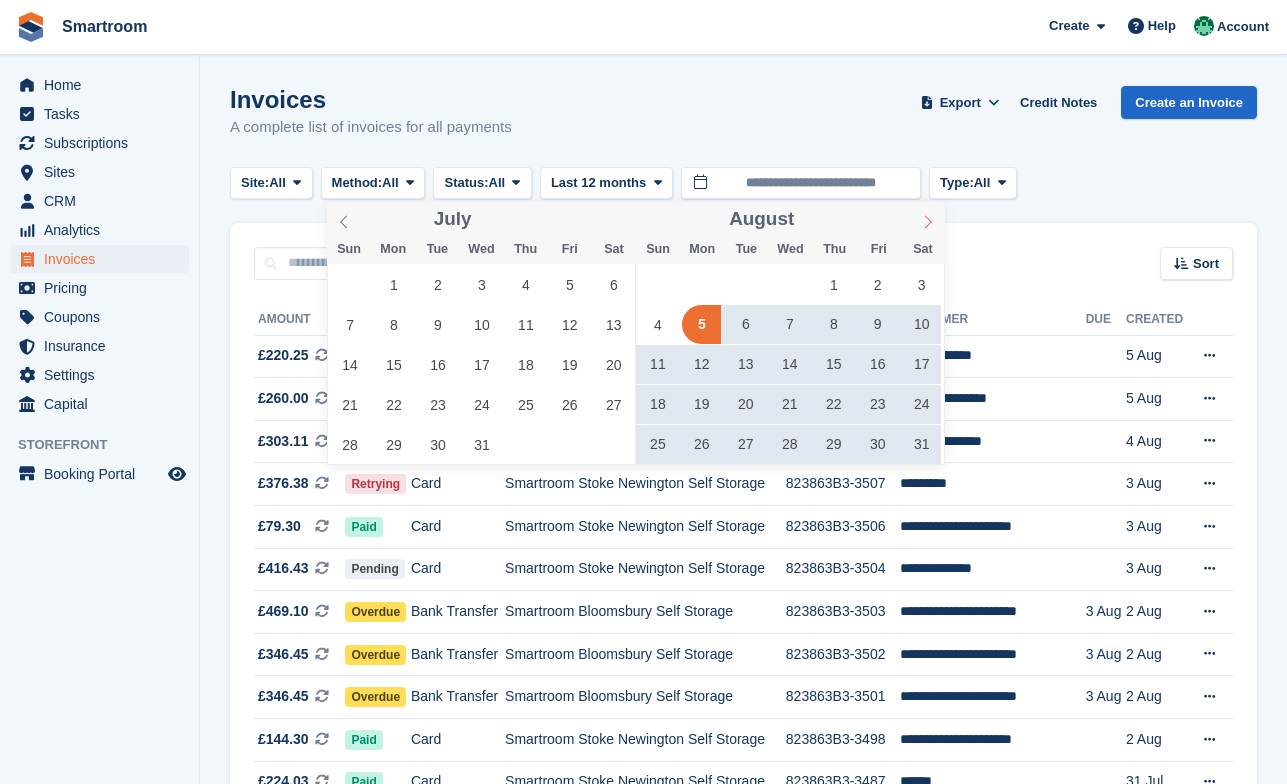 click 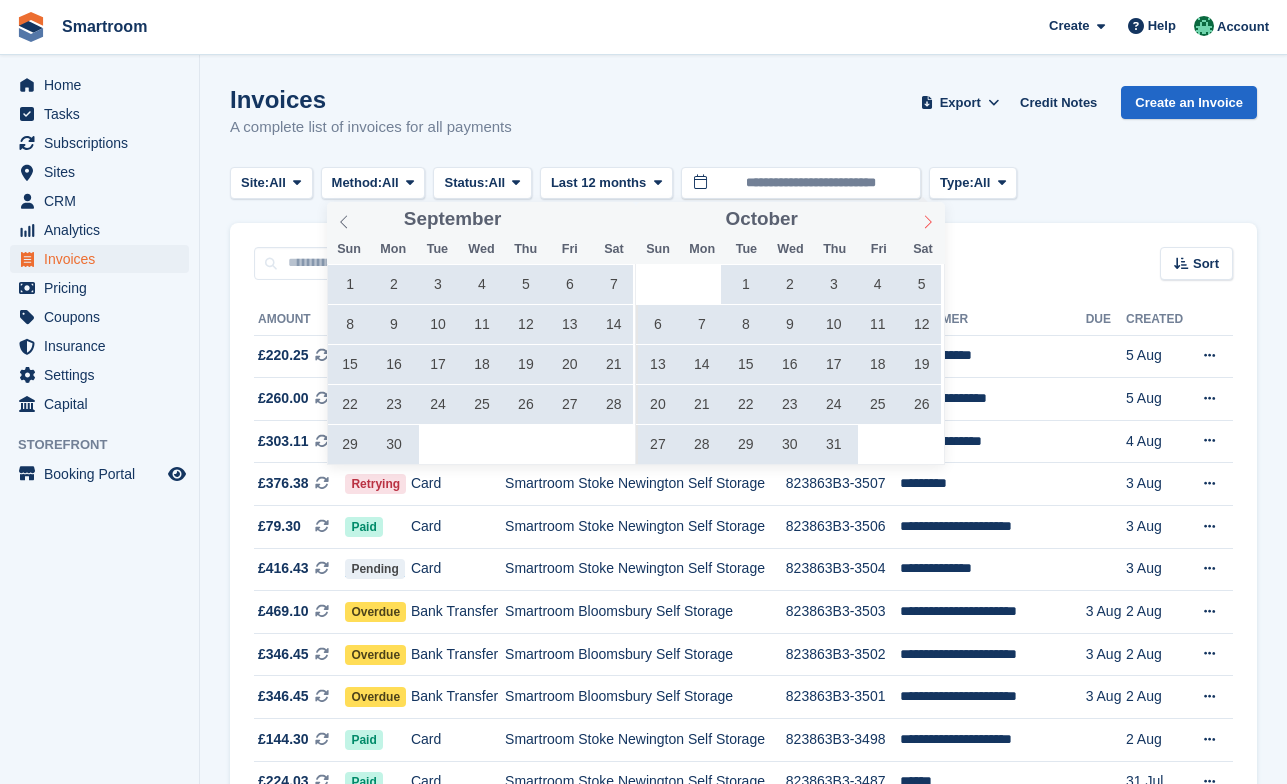 click 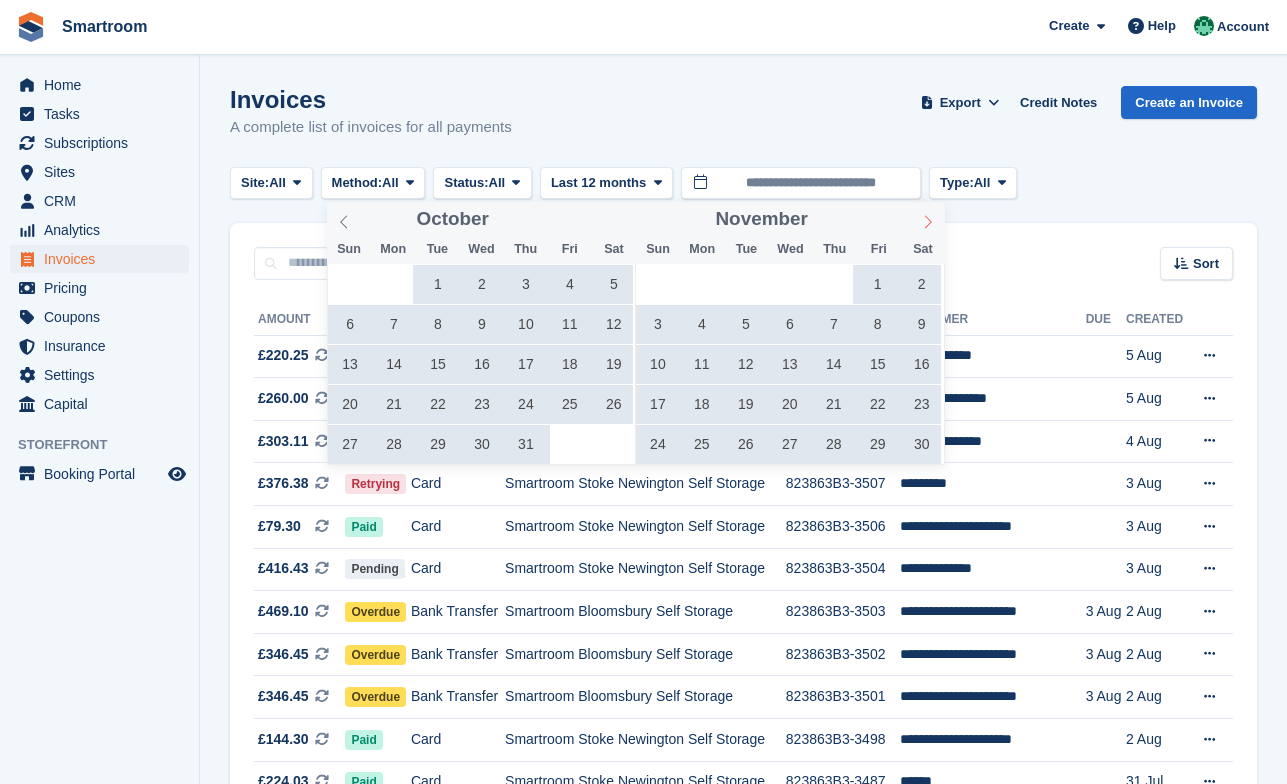 click 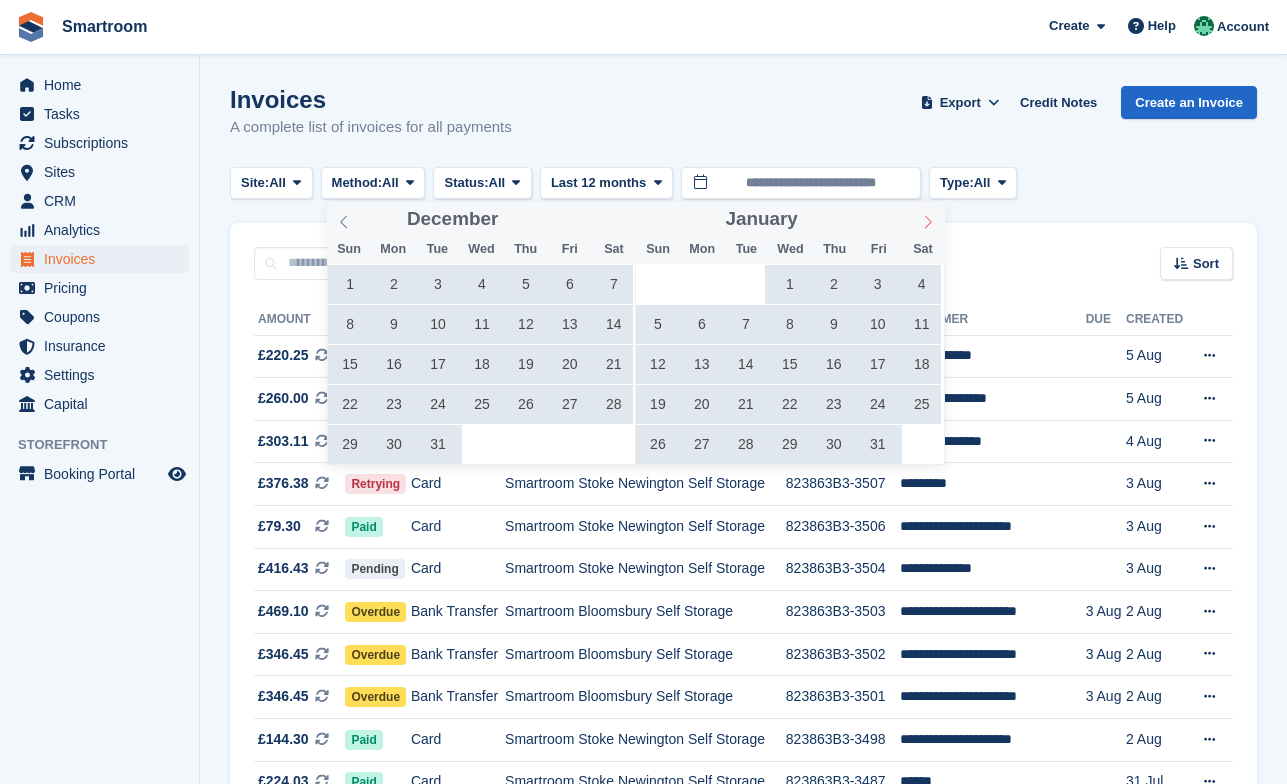 click 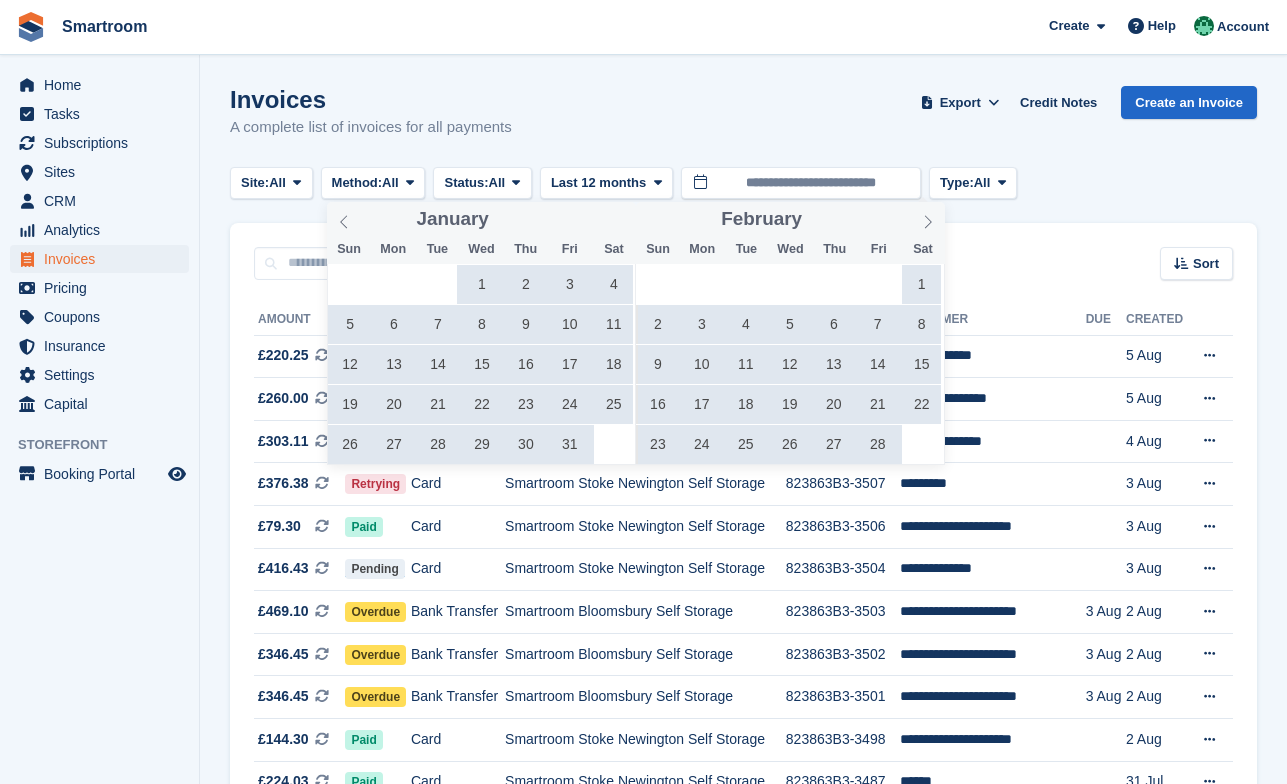 click on "1" at bounding box center (921, 284) 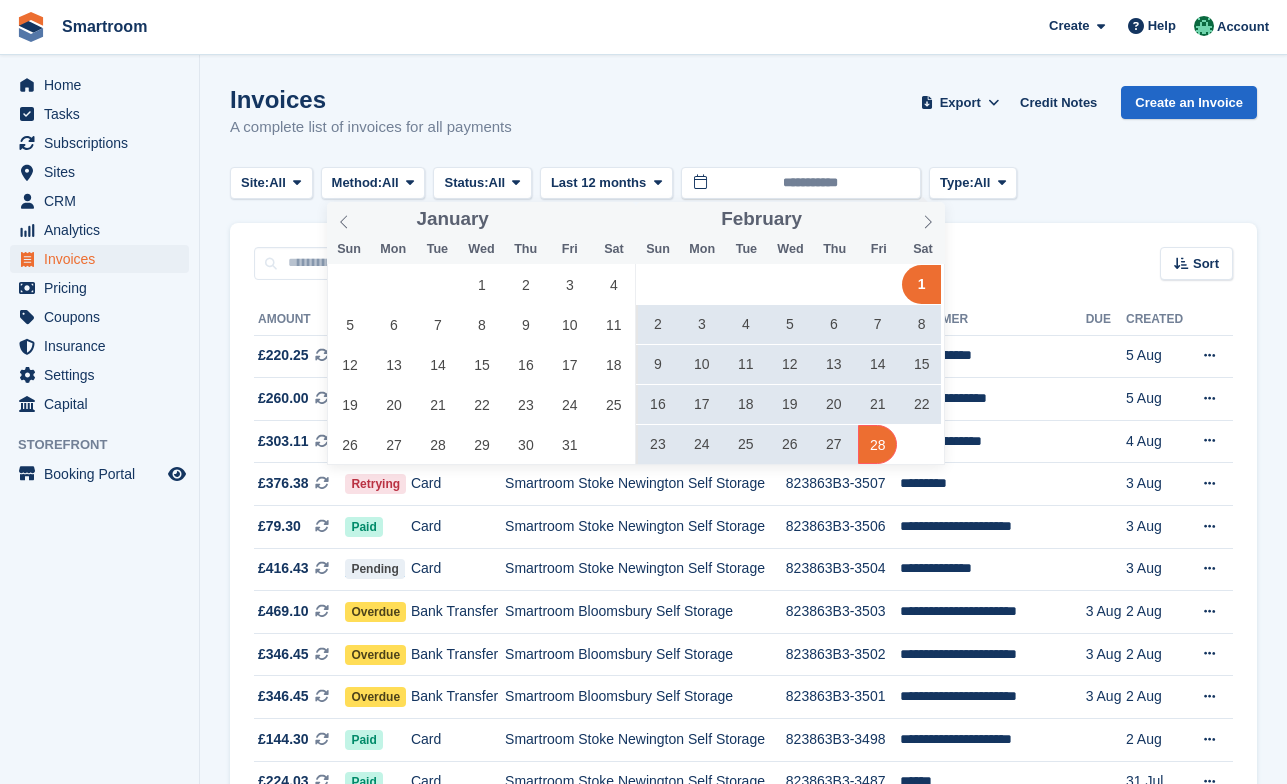 click on "28" at bounding box center [877, 444] 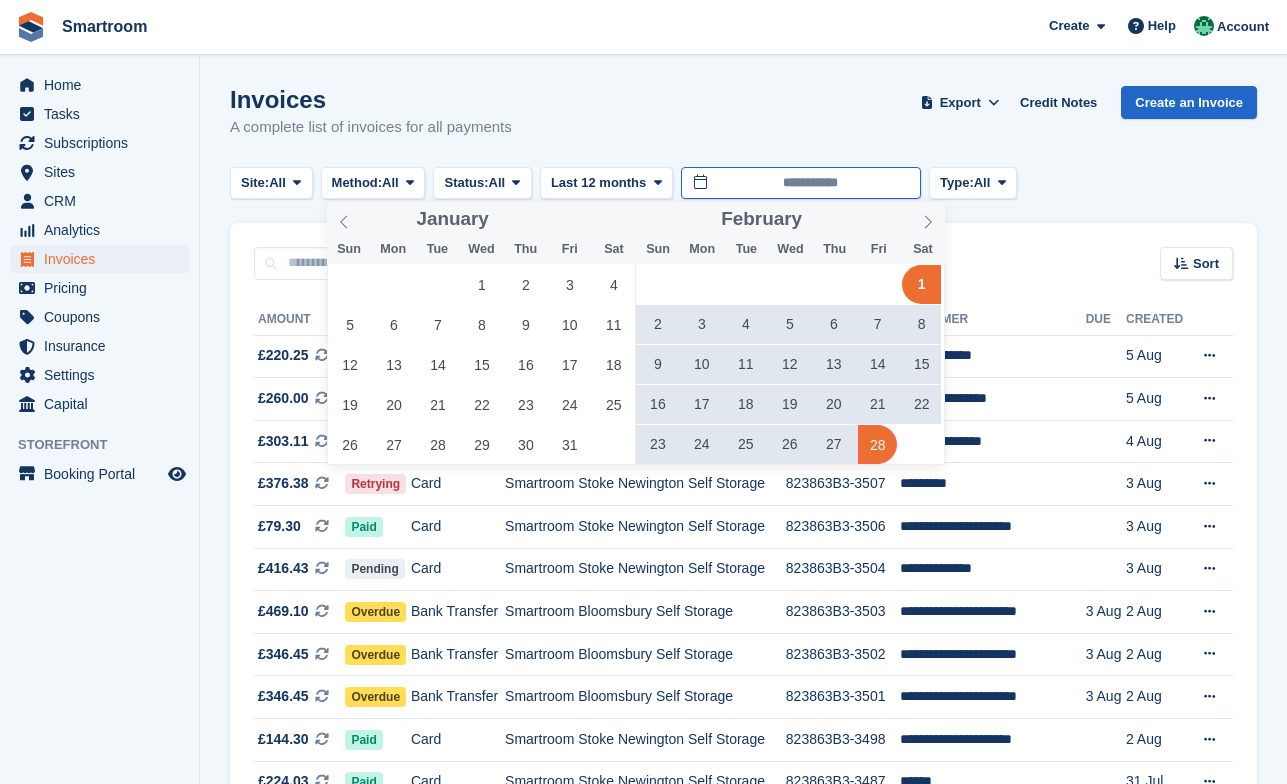 type on "**********" 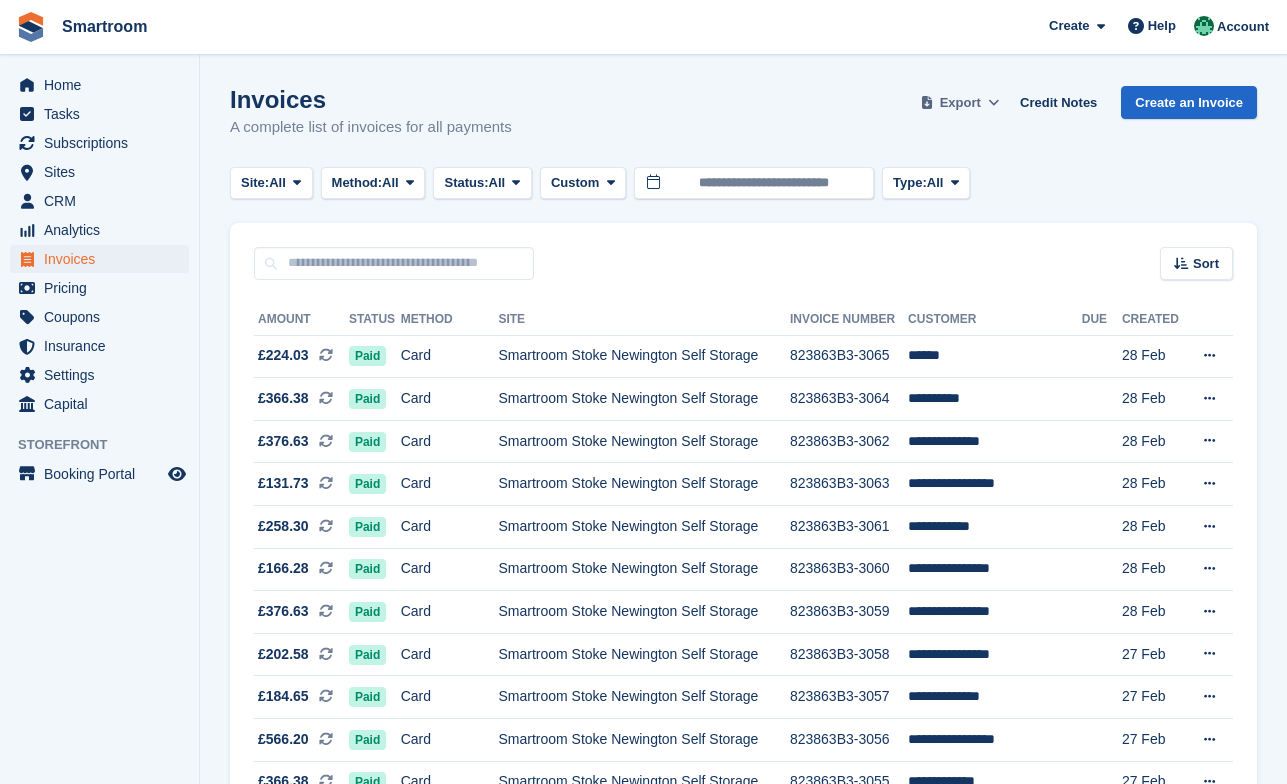click on "Export" at bounding box center (960, 103) 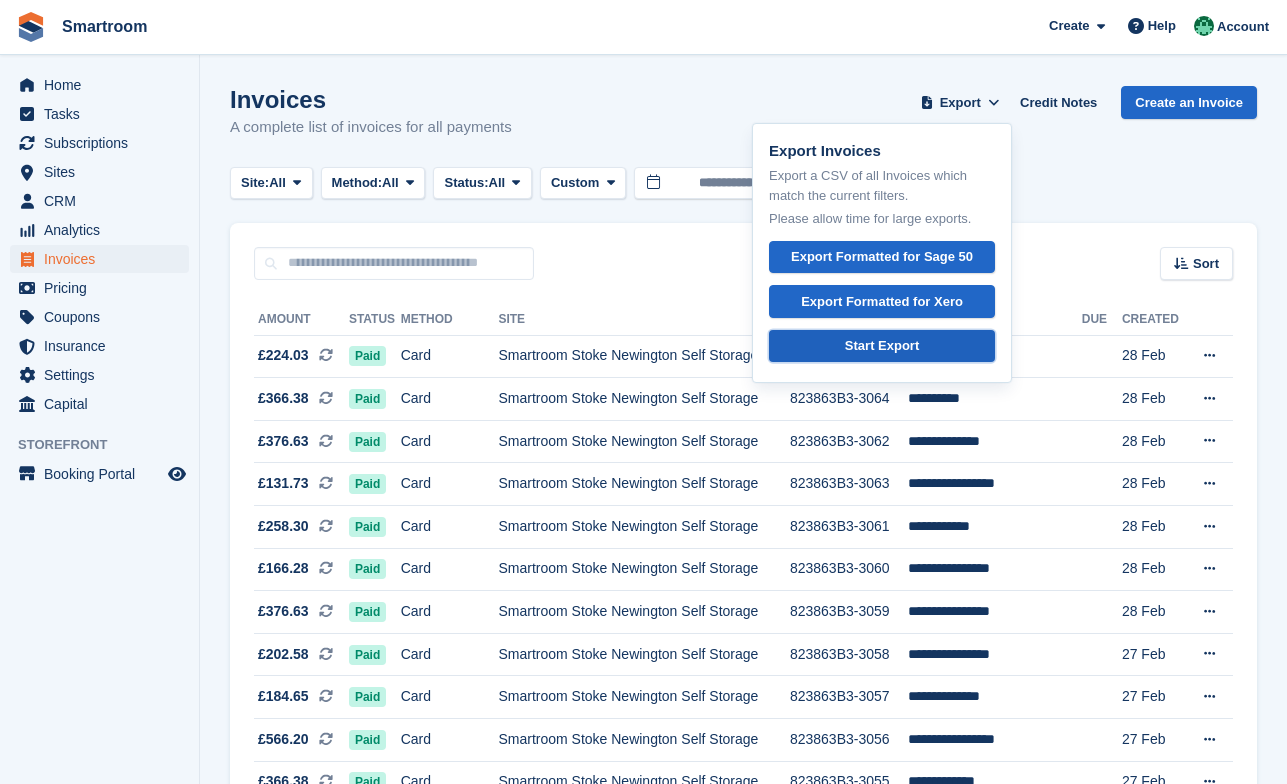 click on "Start Export" at bounding box center [882, 346] 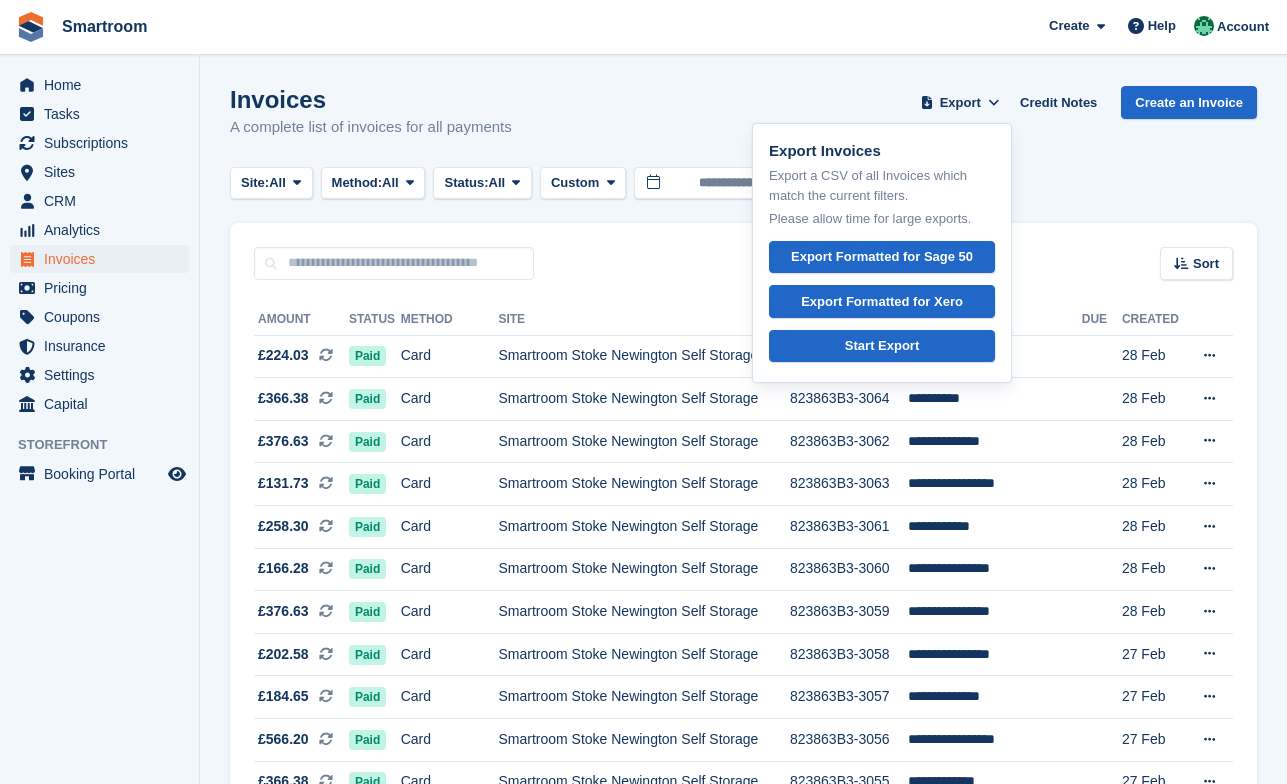 click on "Amount
Status
Method
Site
Invoice Number
Customer
Due
Created
£224.03
This is a recurring subscription invoice.
Paid
Card
[SITE]
823863B3-3065
******
28 Feb
Download PDF
View on Stripe
View Customer
View Subscription" at bounding box center [743, 1274] 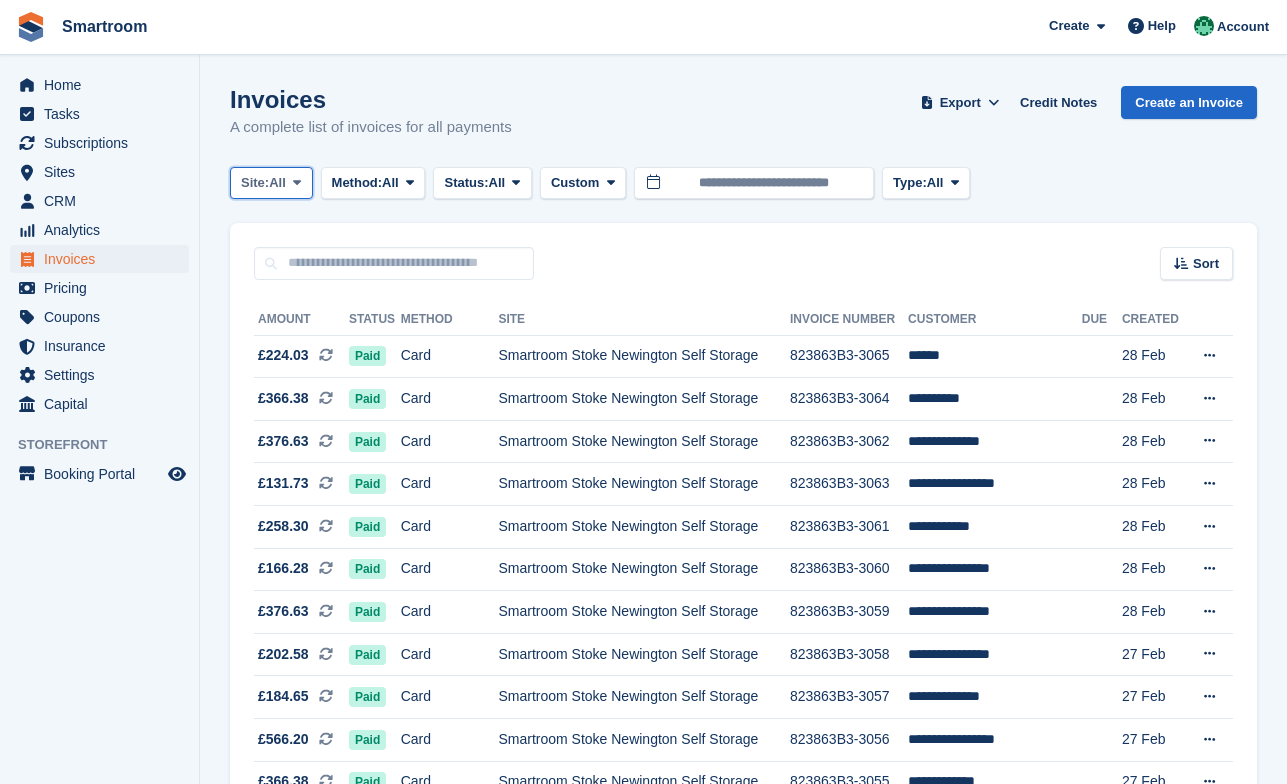 click on "All" at bounding box center (277, 183) 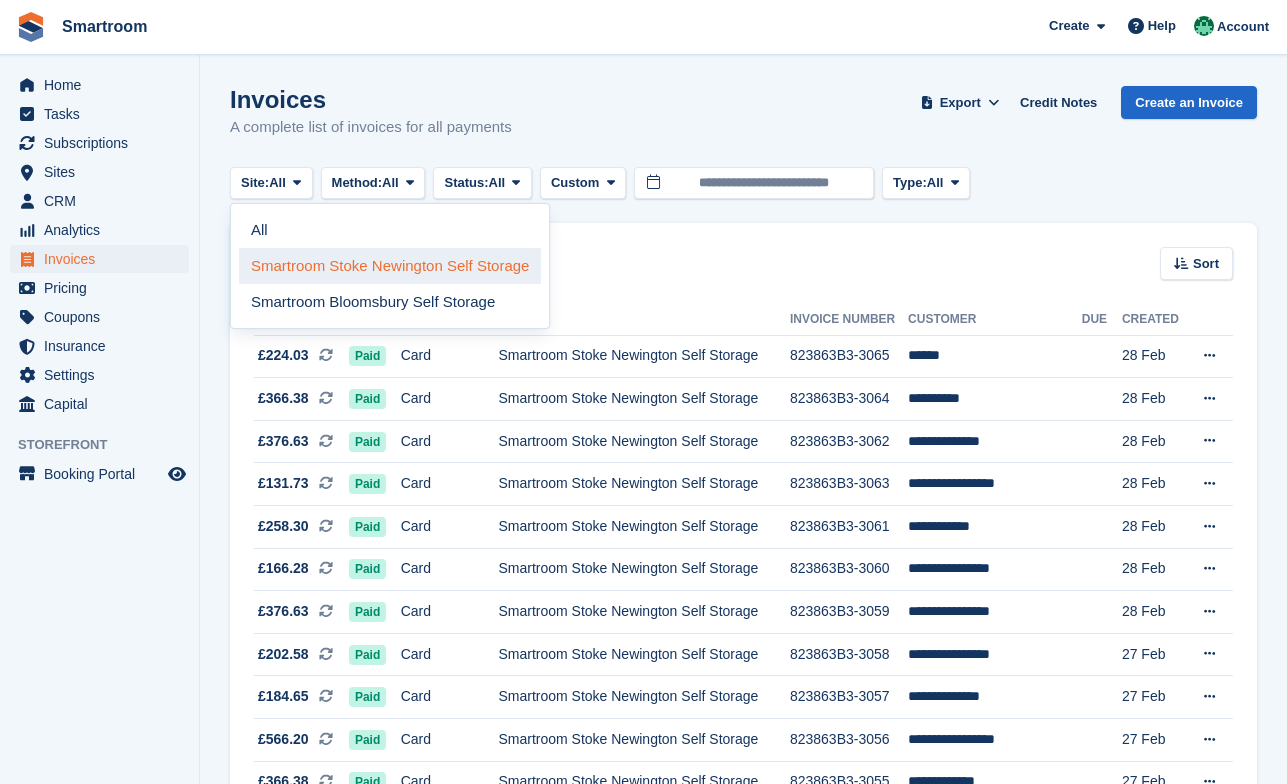click on "Smartroom Stoke Newington Self Storage" at bounding box center [390, 266] 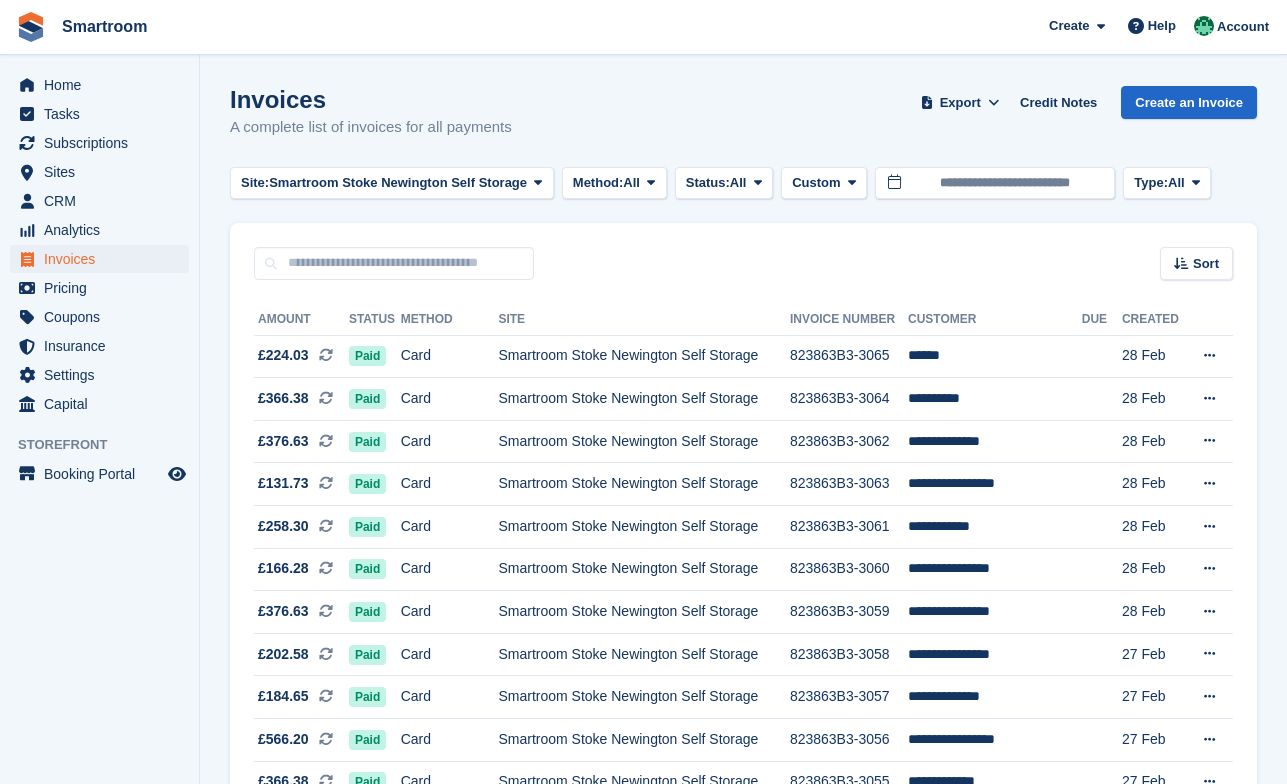 click on "Invoices
A complete list of invoices for all payments
Export
Export Invoices
Export a CSV of all Invoices which match the current filters.
Please allow time for large exports.
Export Formatted for Sage 50
Export Formatted for Xero
Start Export
Credit Notes
Create an Invoice
Site:
[SITE]
All
[SITE]
[SITE]
Method:
All" at bounding box center (743, 1175) 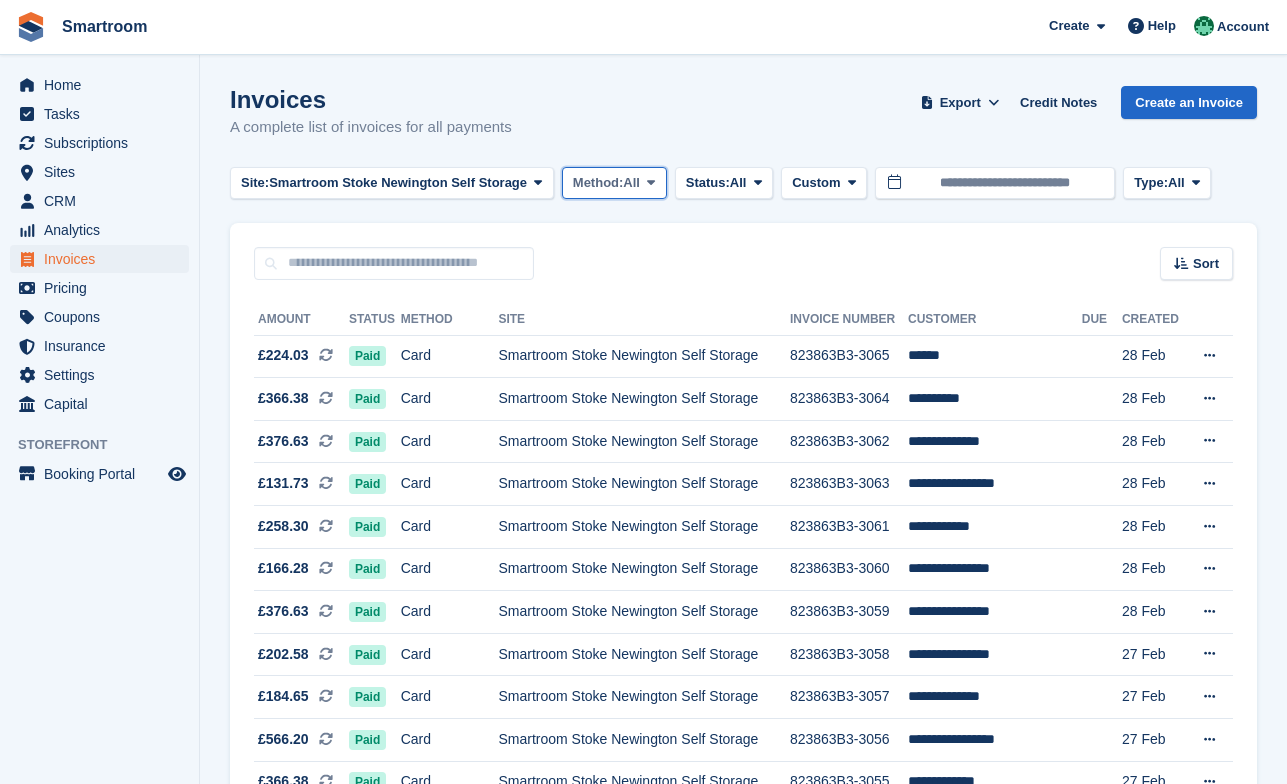 click on "Method:
All" at bounding box center (614, 183) 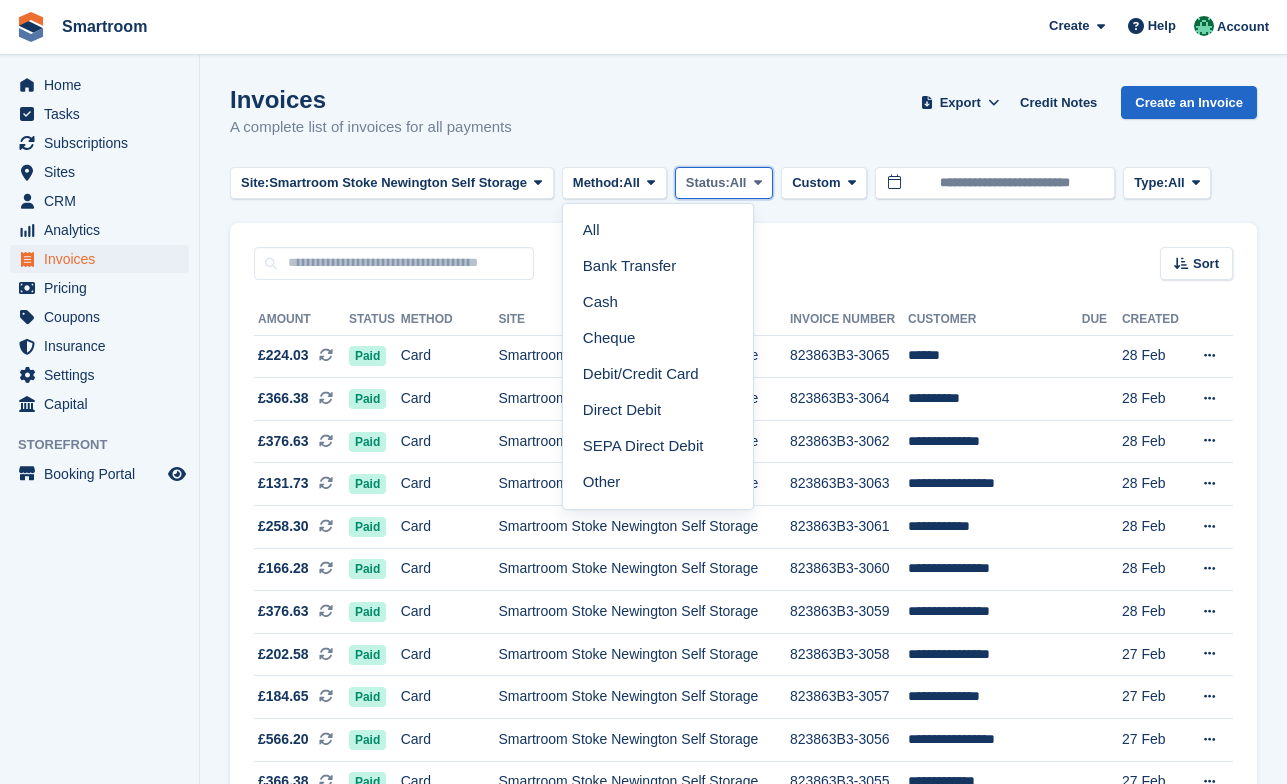 click at bounding box center [758, 183] 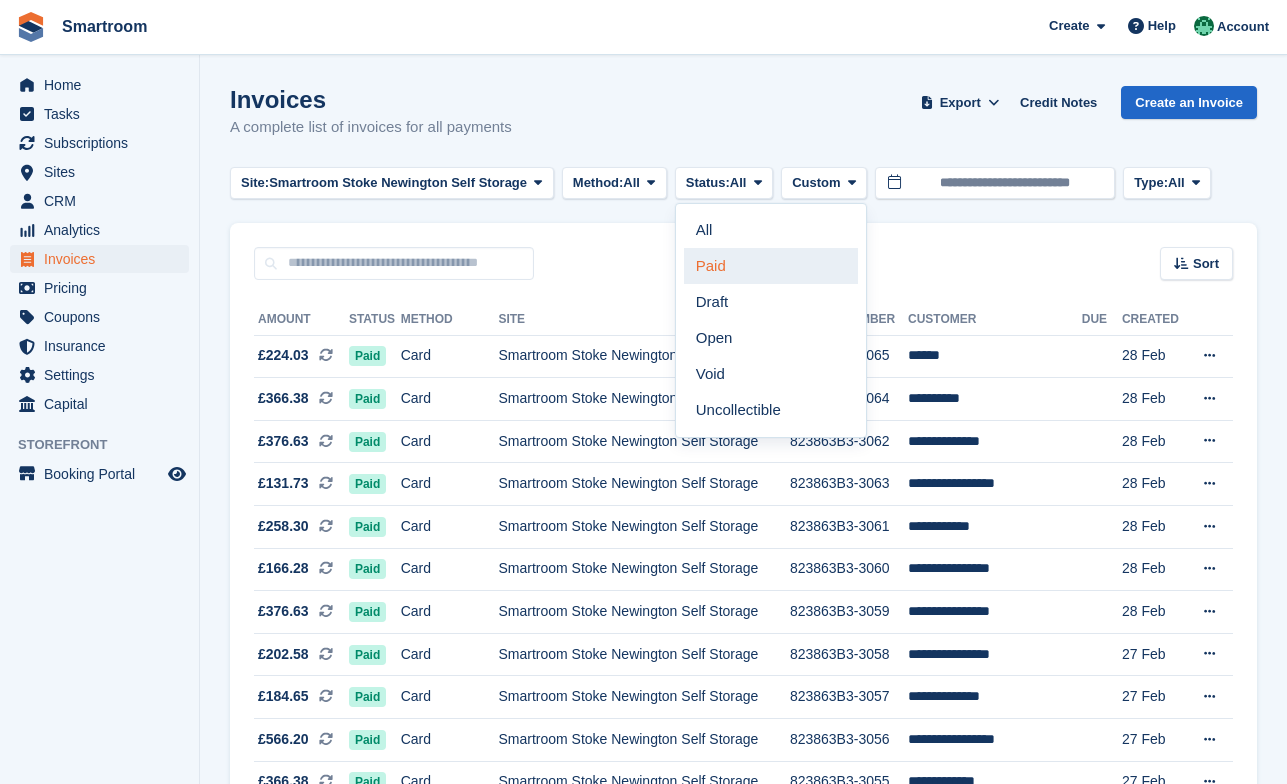 click on "Paid" at bounding box center (771, 266) 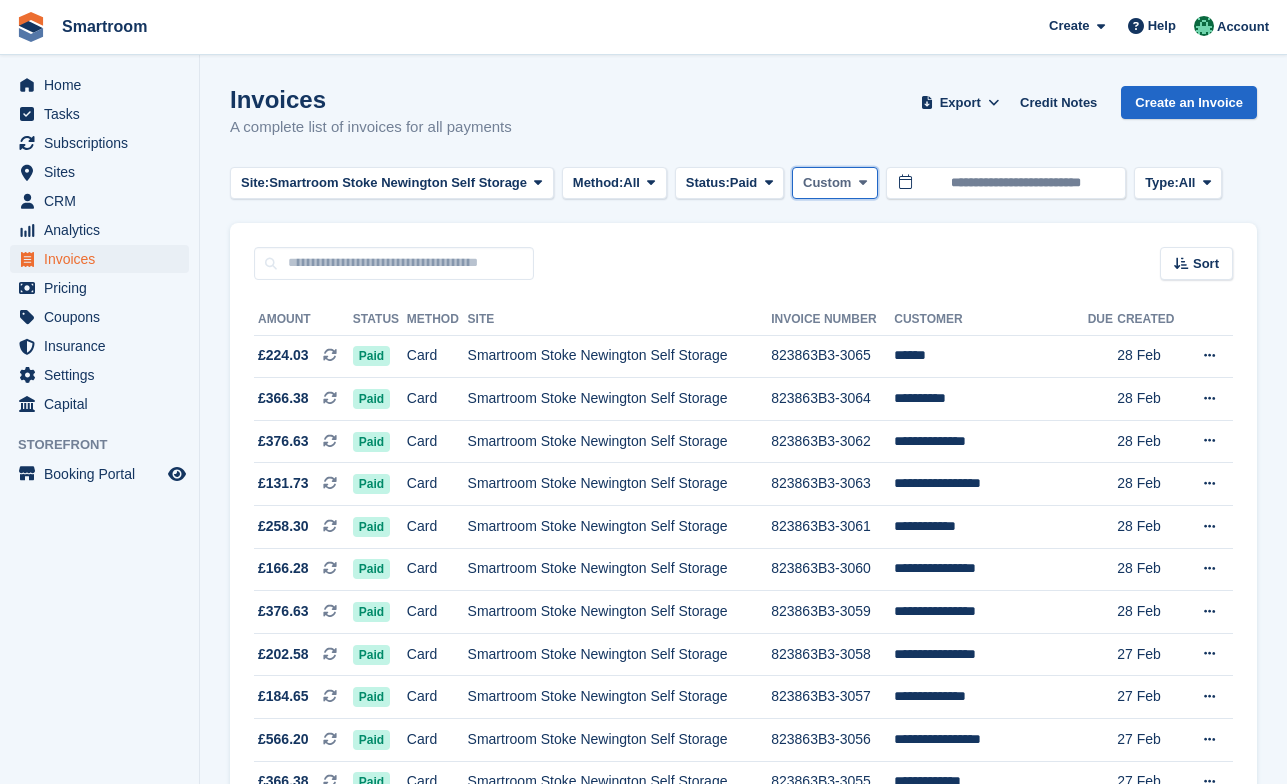click on "Custom" at bounding box center [827, 183] 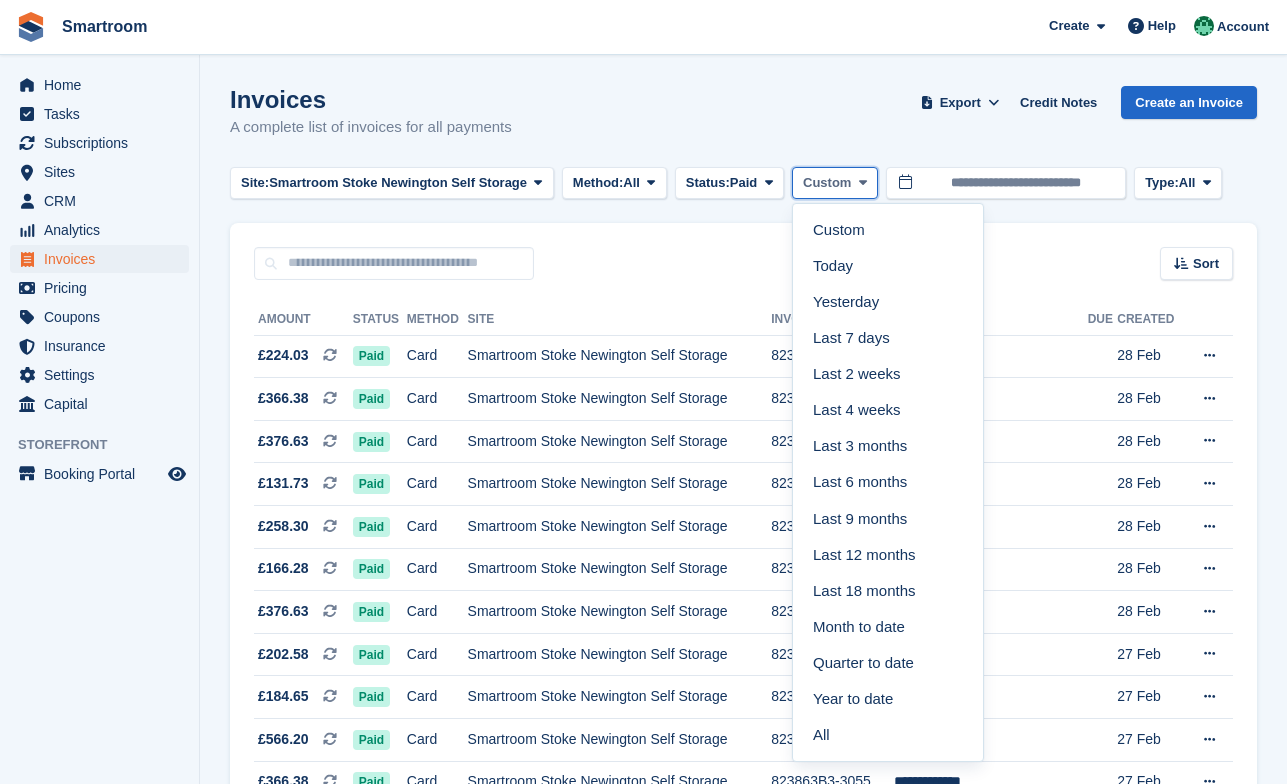 click at bounding box center (863, 183) 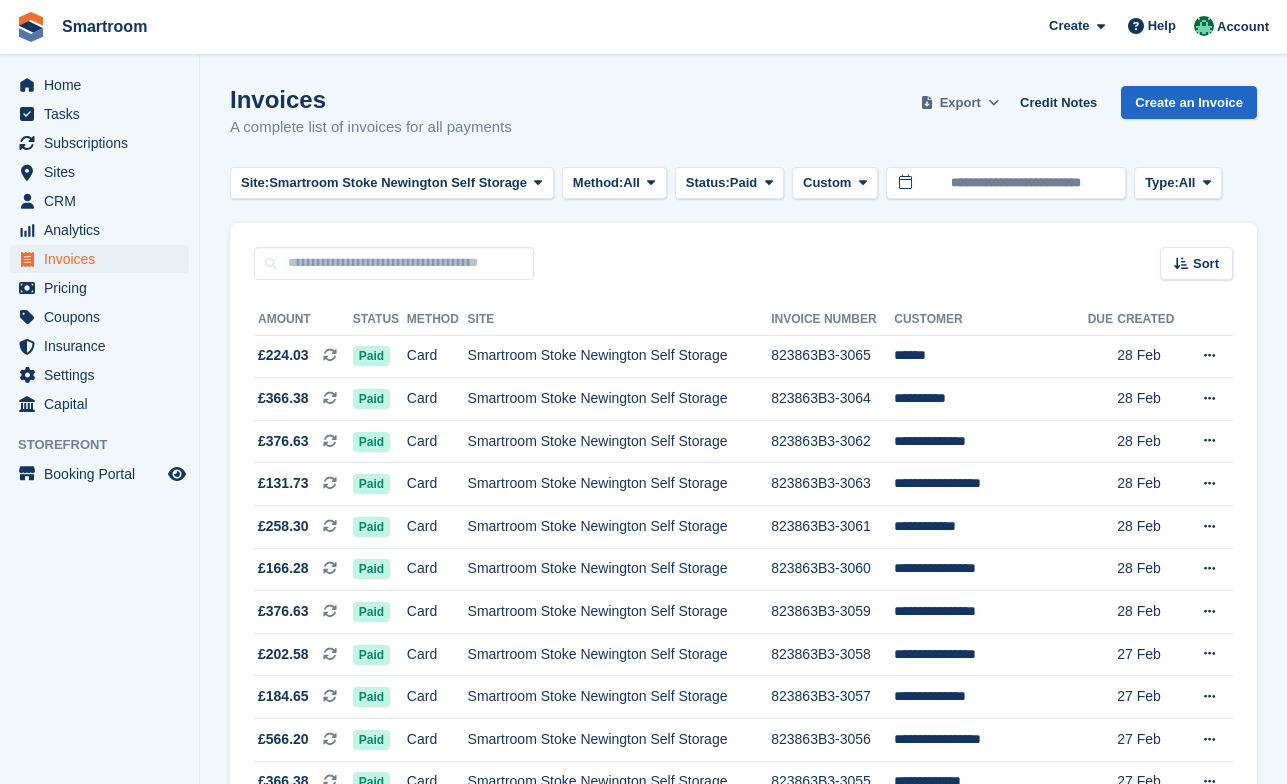 click on "Export" at bounding box center [960, 103] 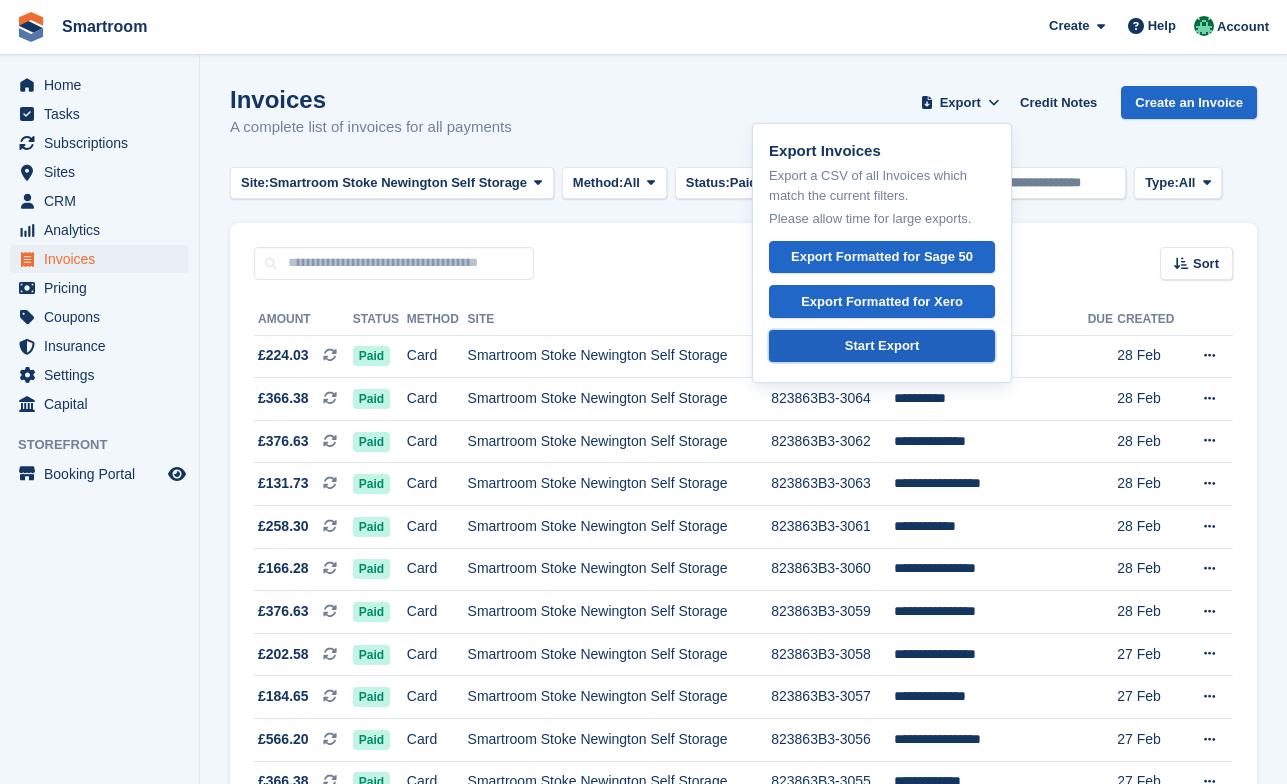 click on "Start Export" at bounding box center (882, 346) 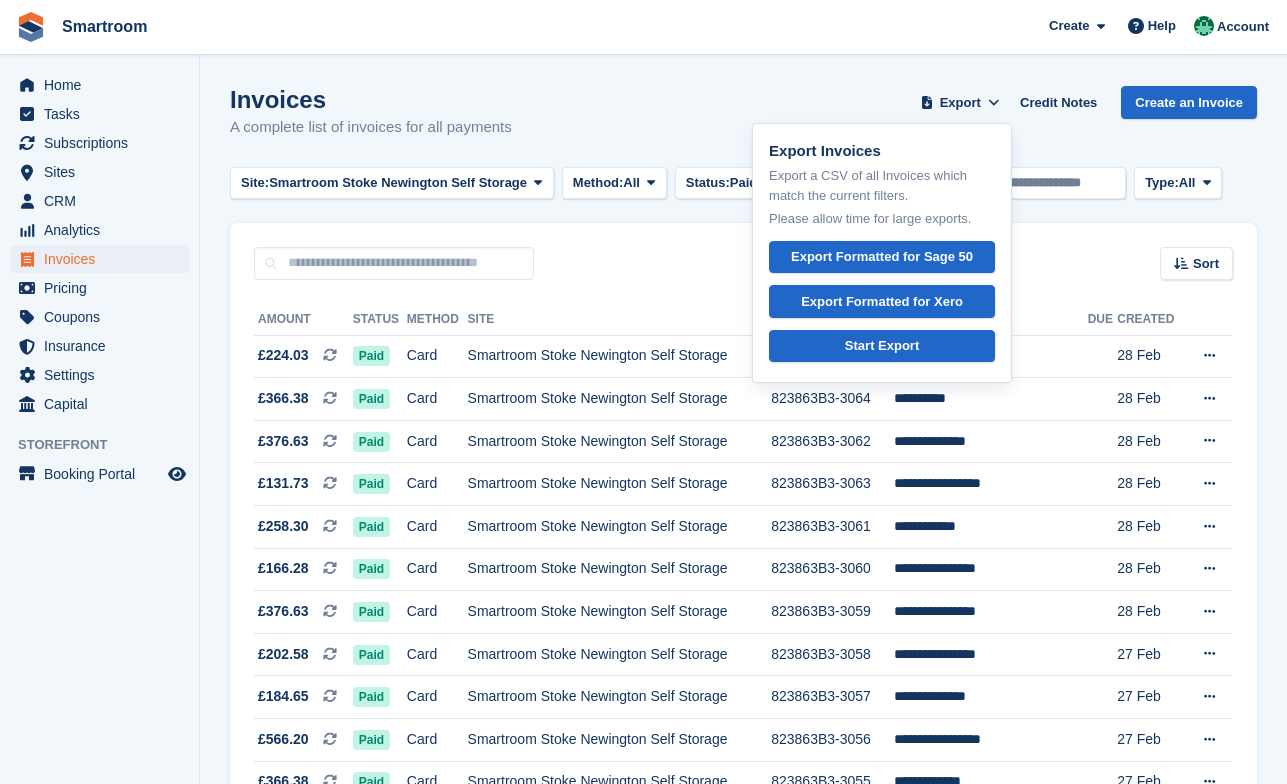 click on "Sort
Sort by
Date created
Created (oldest first)
Created (newest first)" at bounding box center [743, 251] 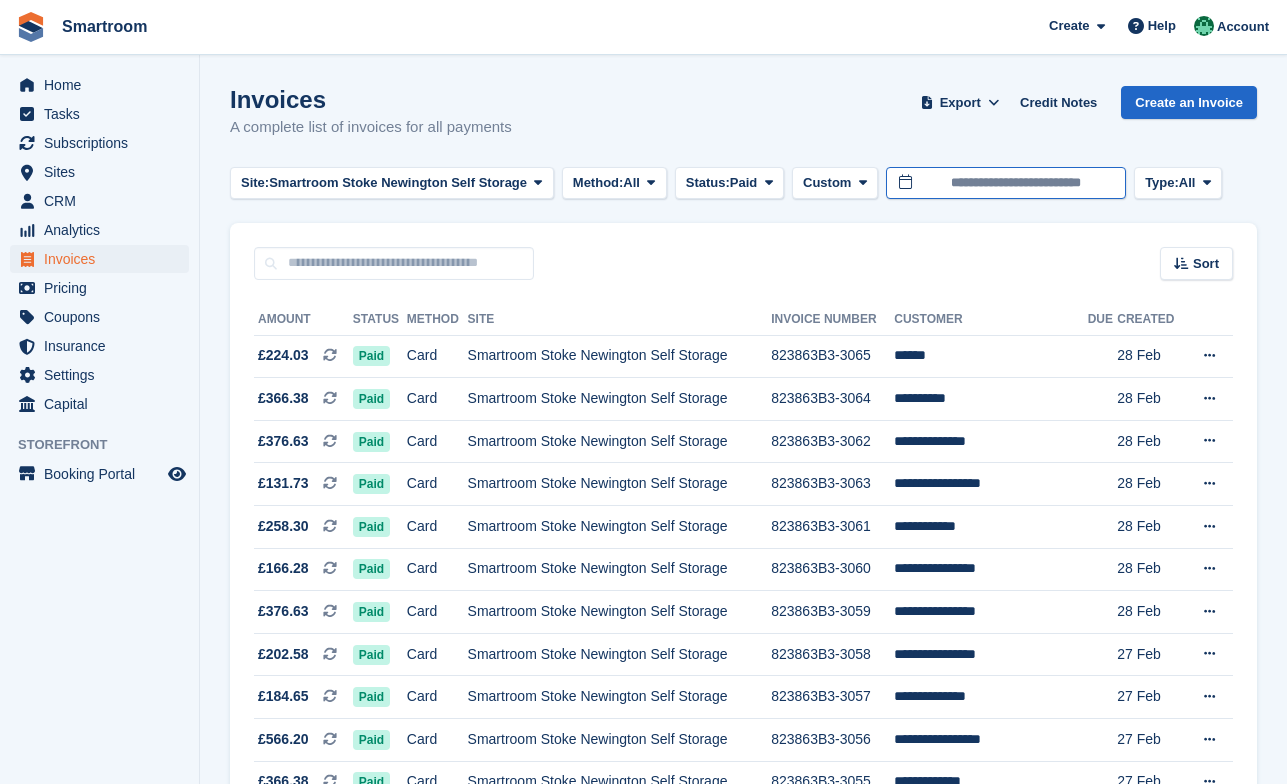 click on "**********" at bounding box center [1006, 183] 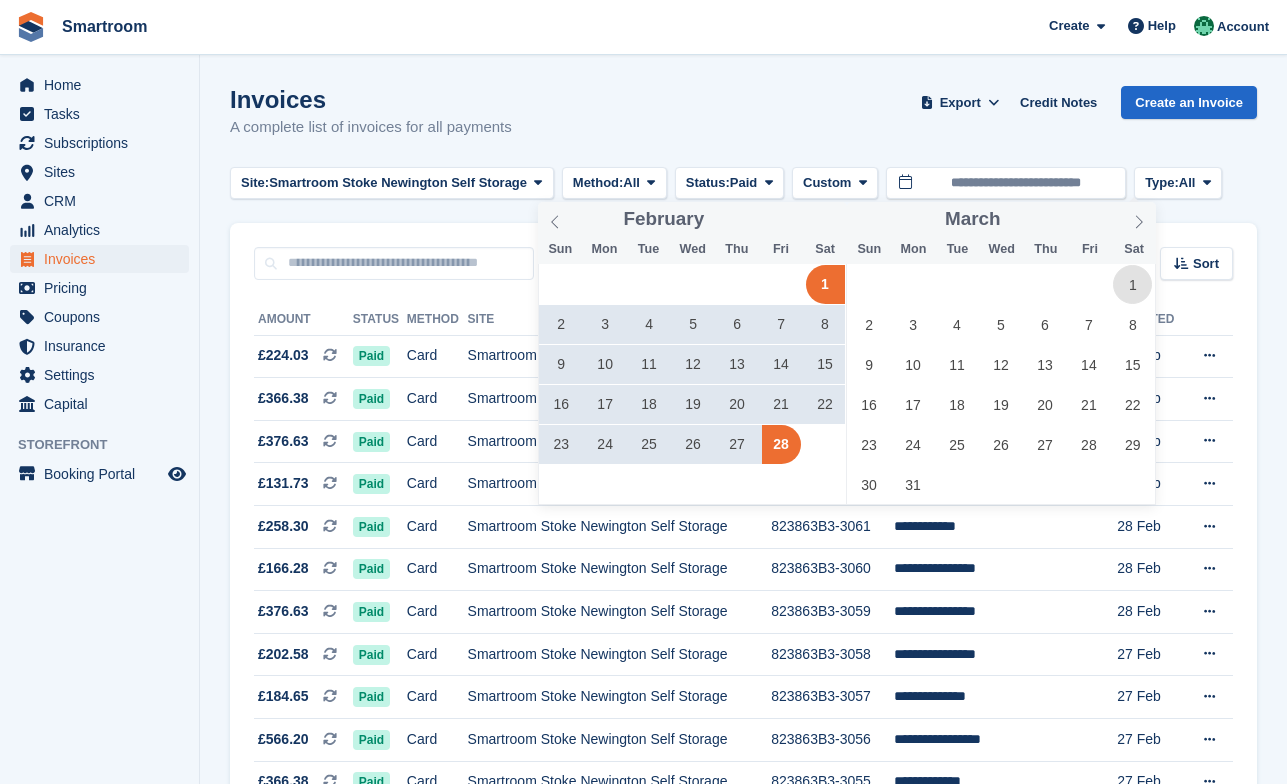 click on "1" at bounding box center [1132, 284] 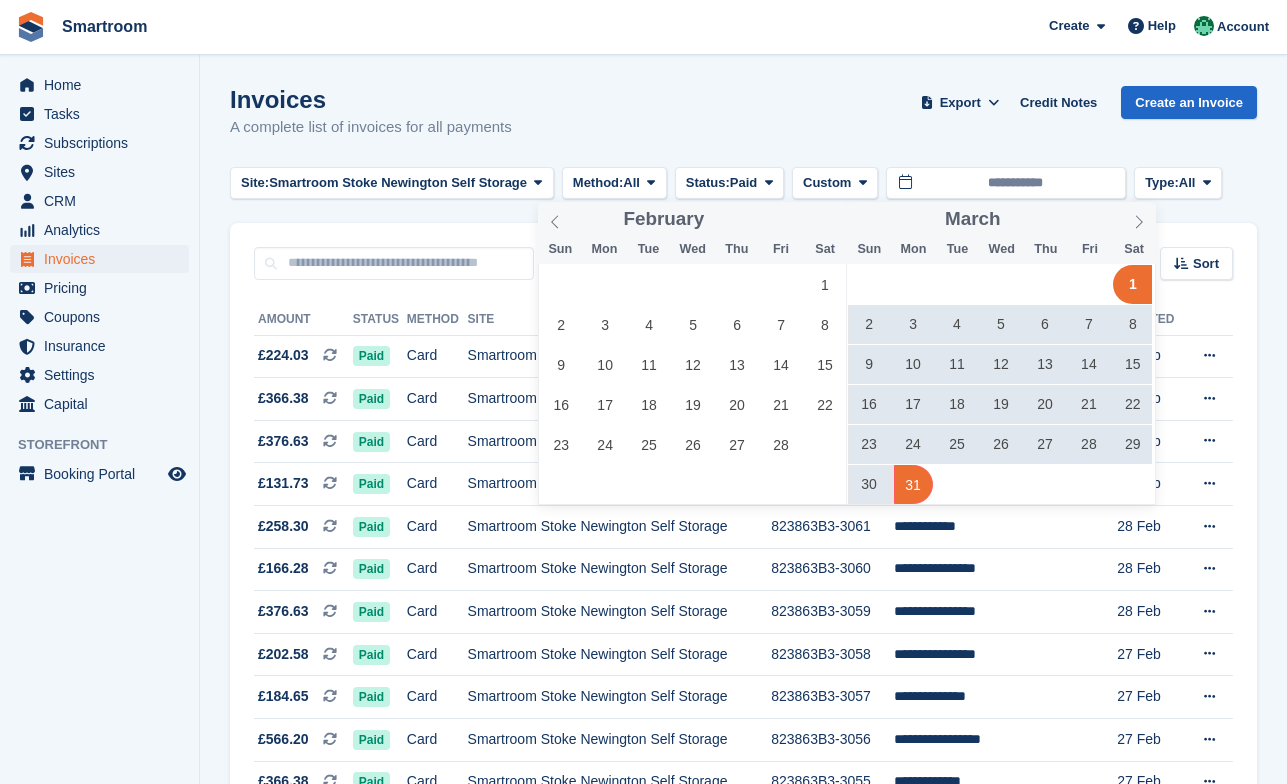 click on "31" at bounding box center (913, 484) 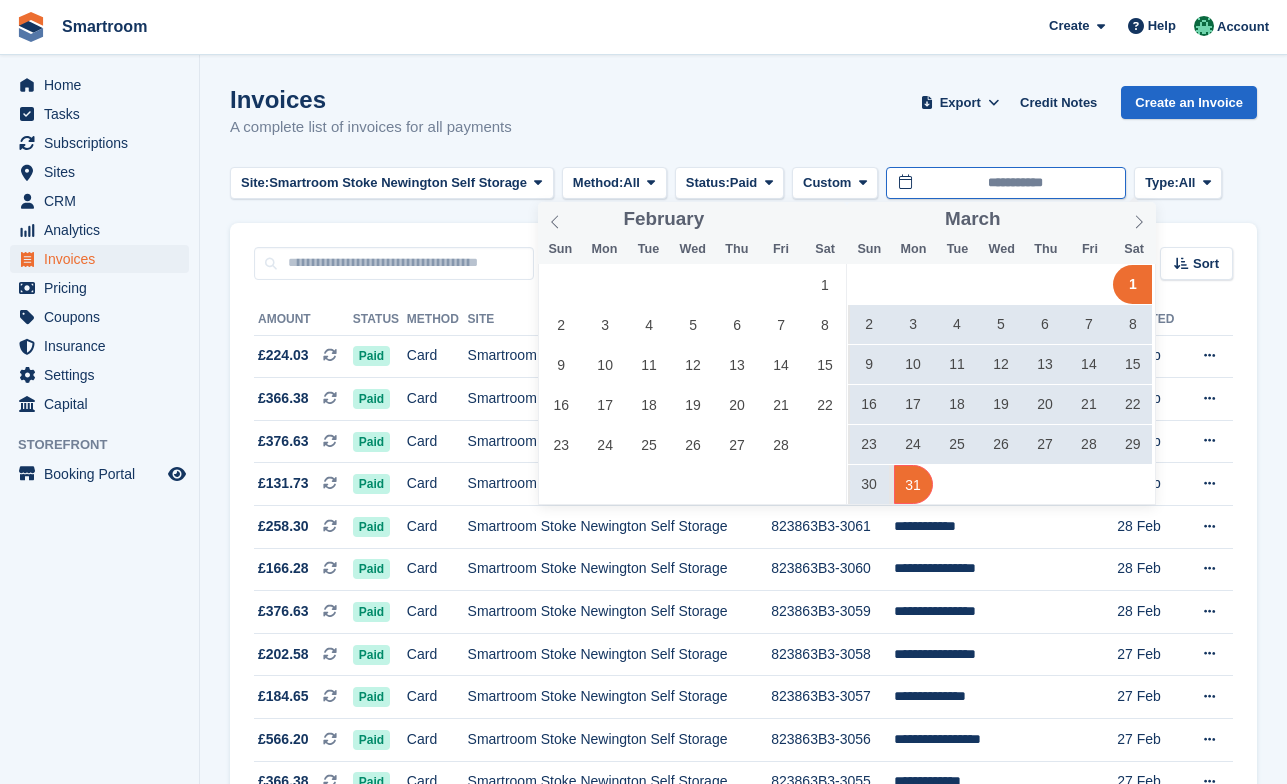 type on "**********" 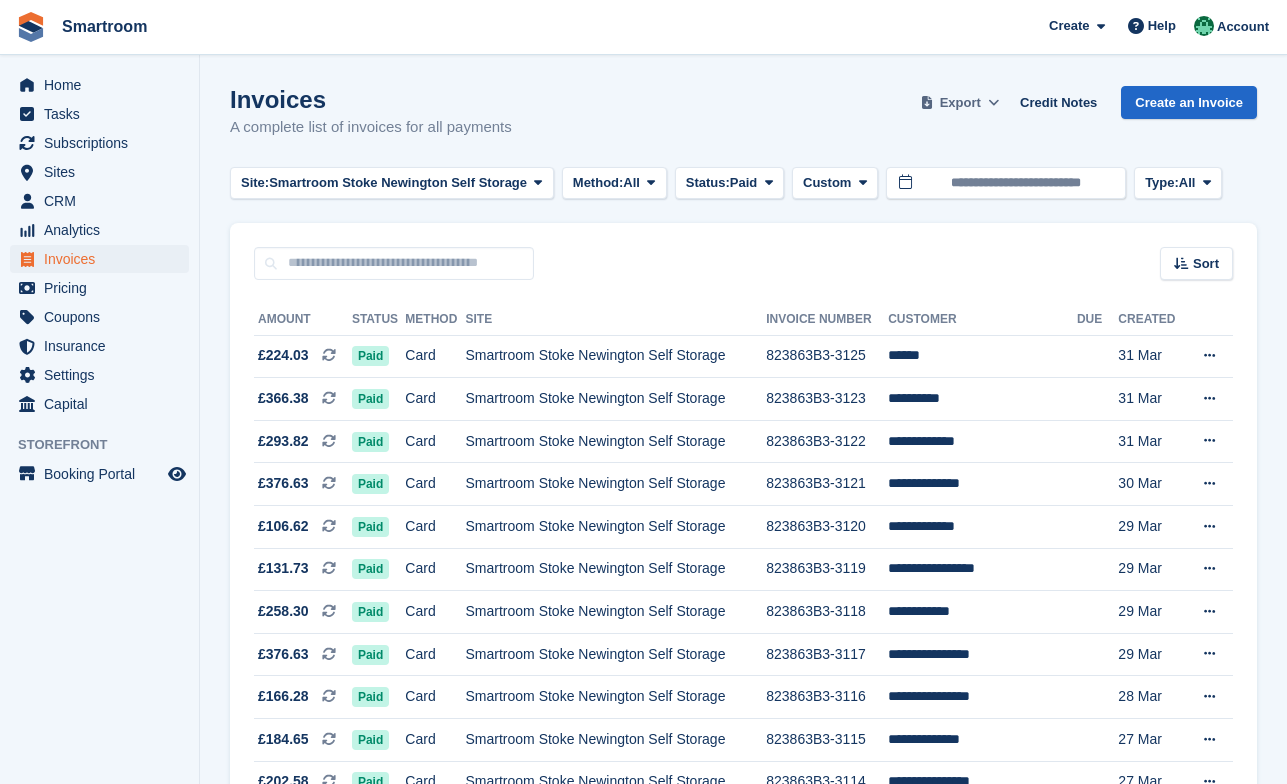 click on "Export" at bounding box center (960, 103) 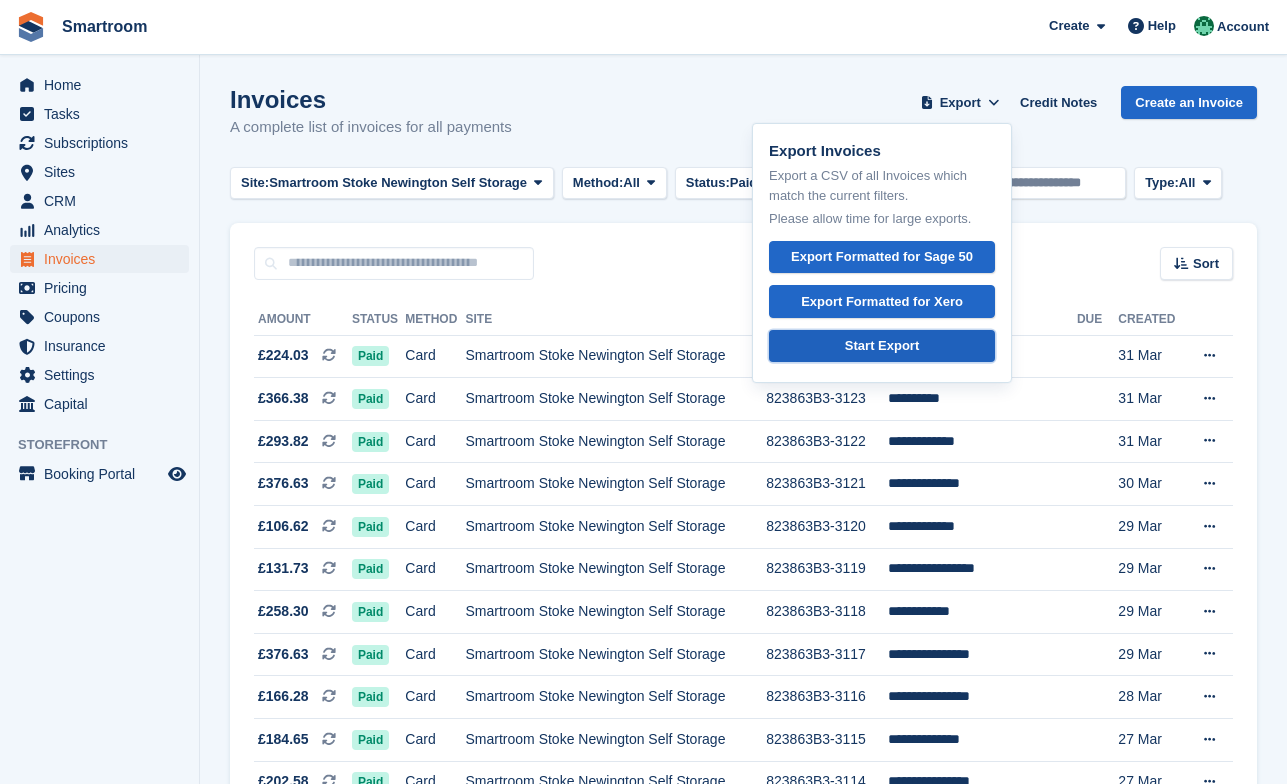 click on "Start Export" at bounding box center [882, 346] 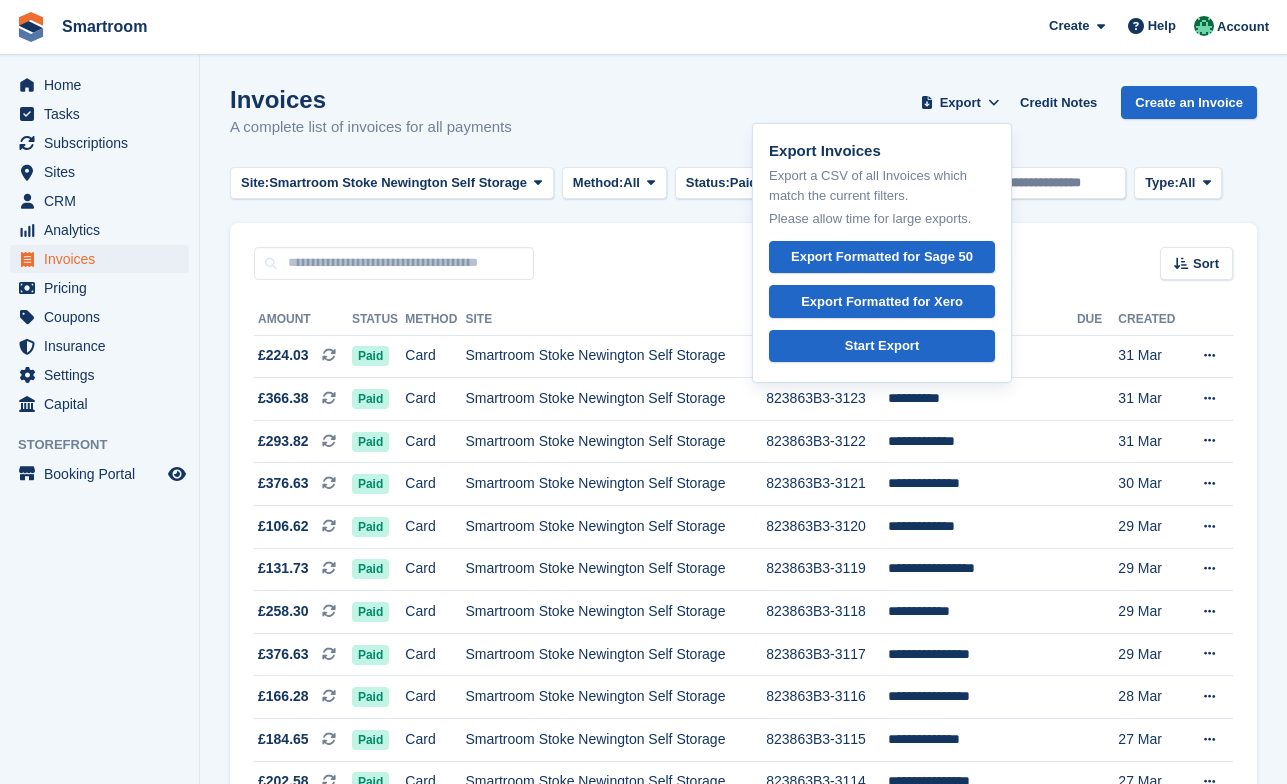 click on "Sort
Sort by
Date created
Created (oldest first)
Created (newest first)" at bounding box center [743, 251] 